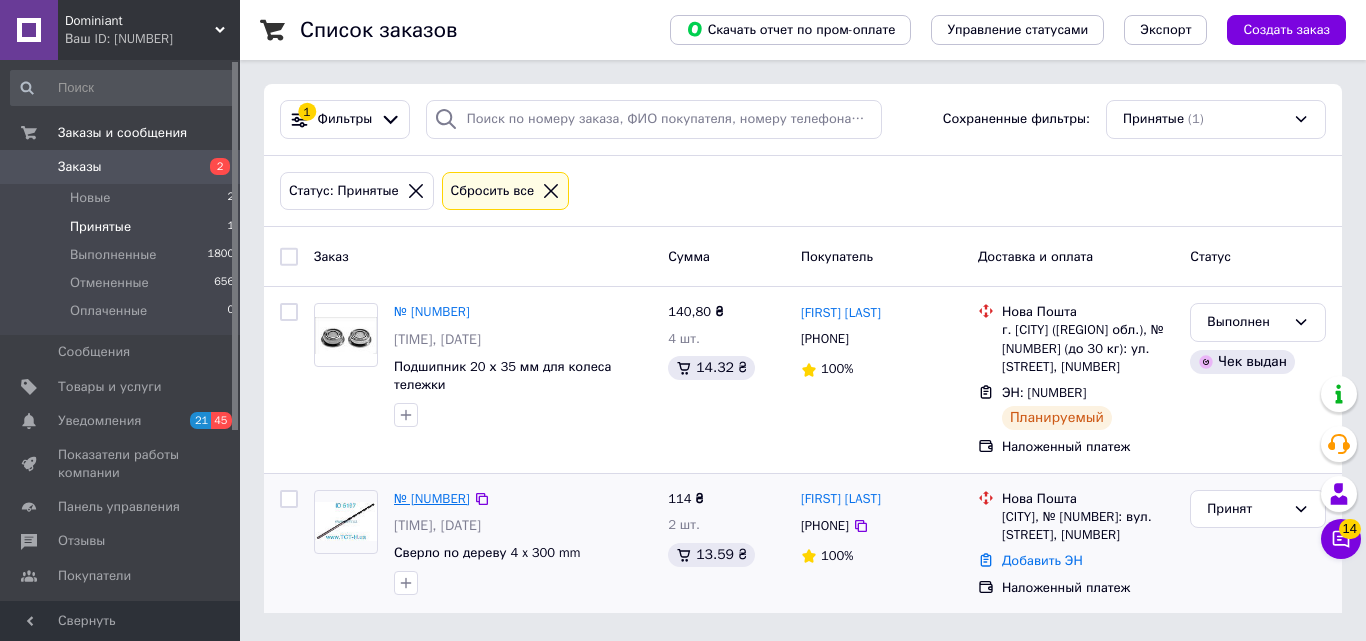 scroll, scrollTop: 0, scrollLeft: 0, axis: both 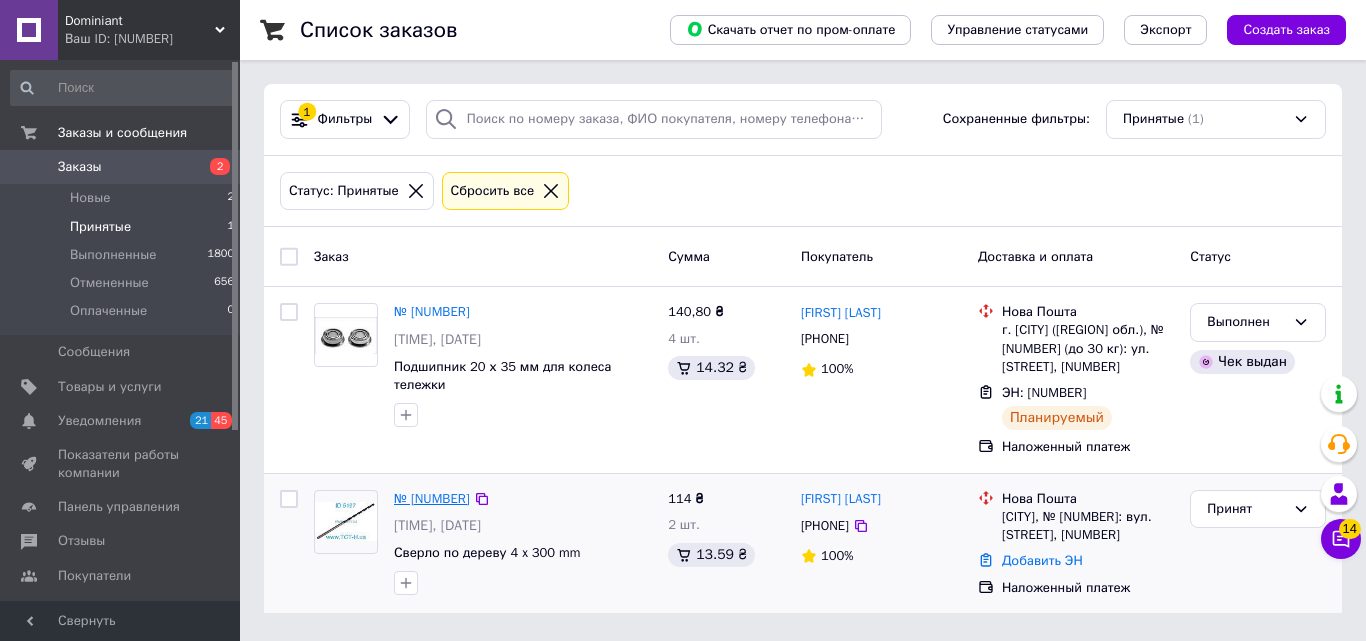 click on "№ [NUMBER]" at bounding box center [432, 498] 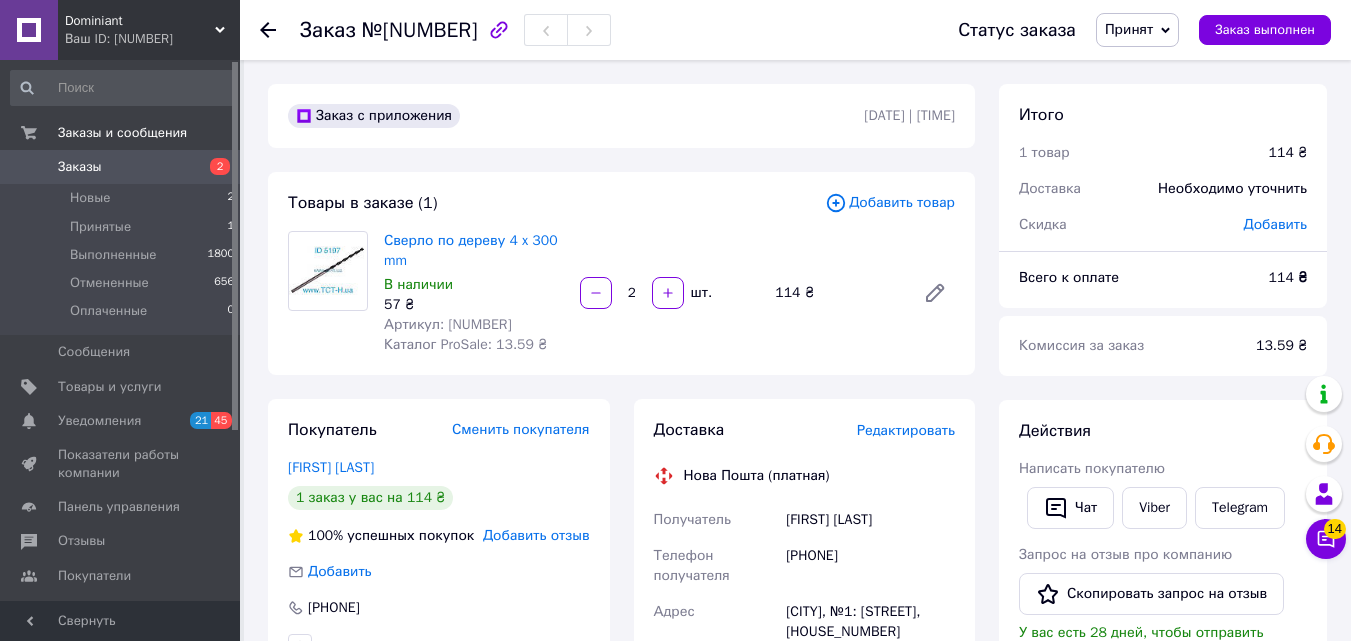 click on "Редактировать" at bounding box center [906, 430] 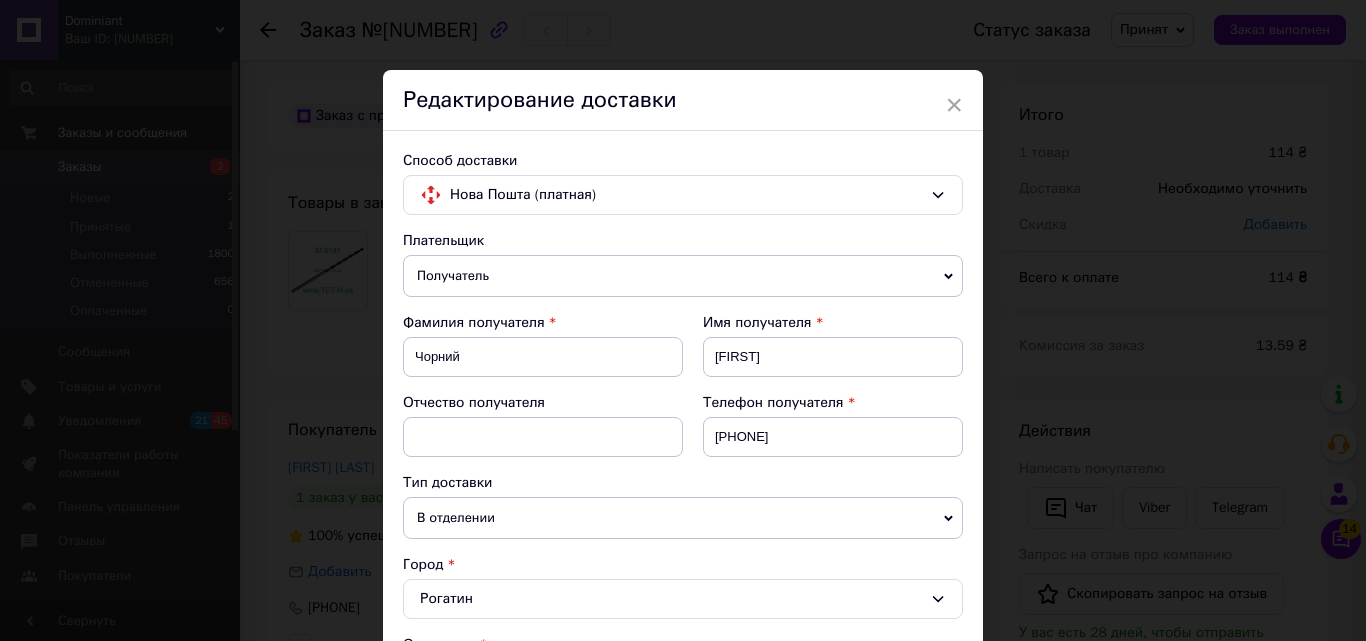 click on "Тип доставки" at bounding box center (683, 483) 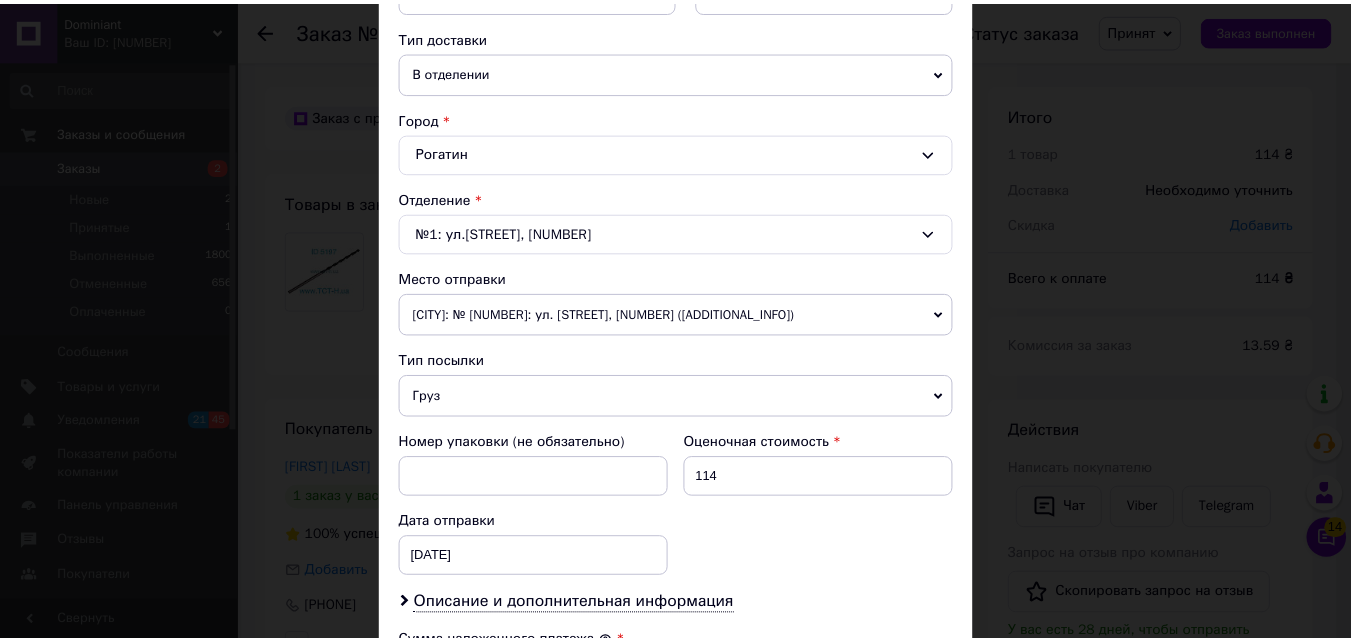 scroll, scrollTop: 885, scrollLeft: 0, axis: vertical 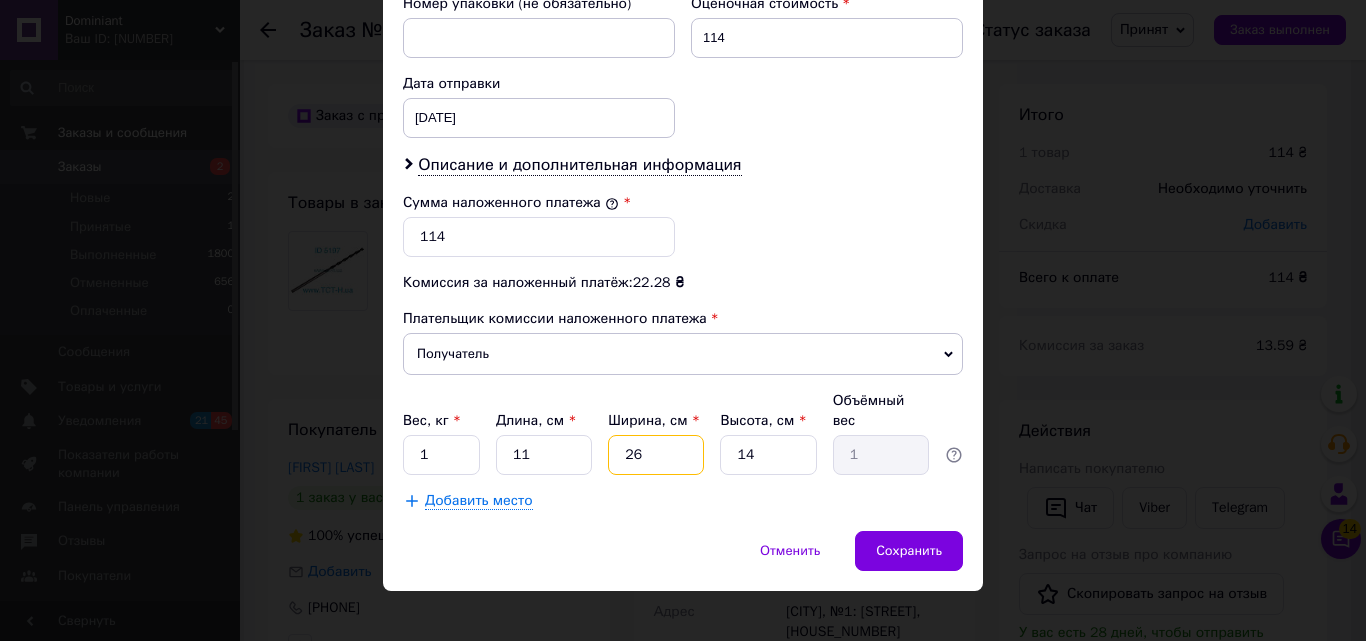 click on "26" at bounding box center [656, 455] 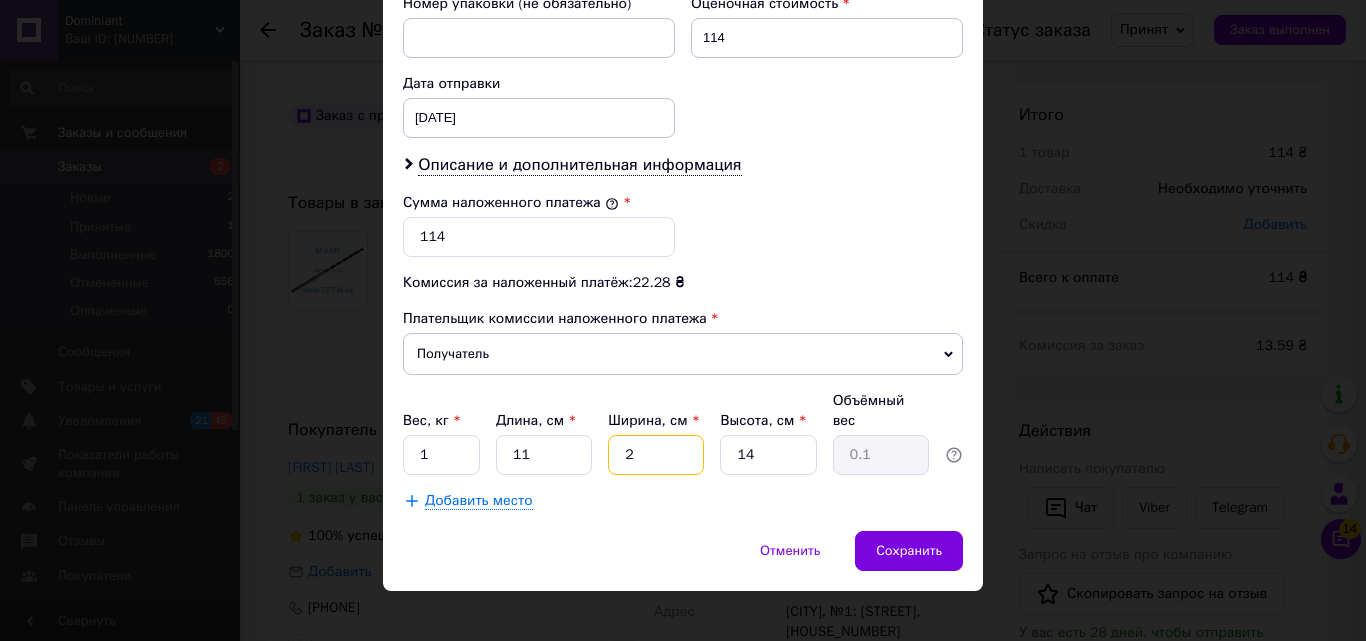 type on "2" 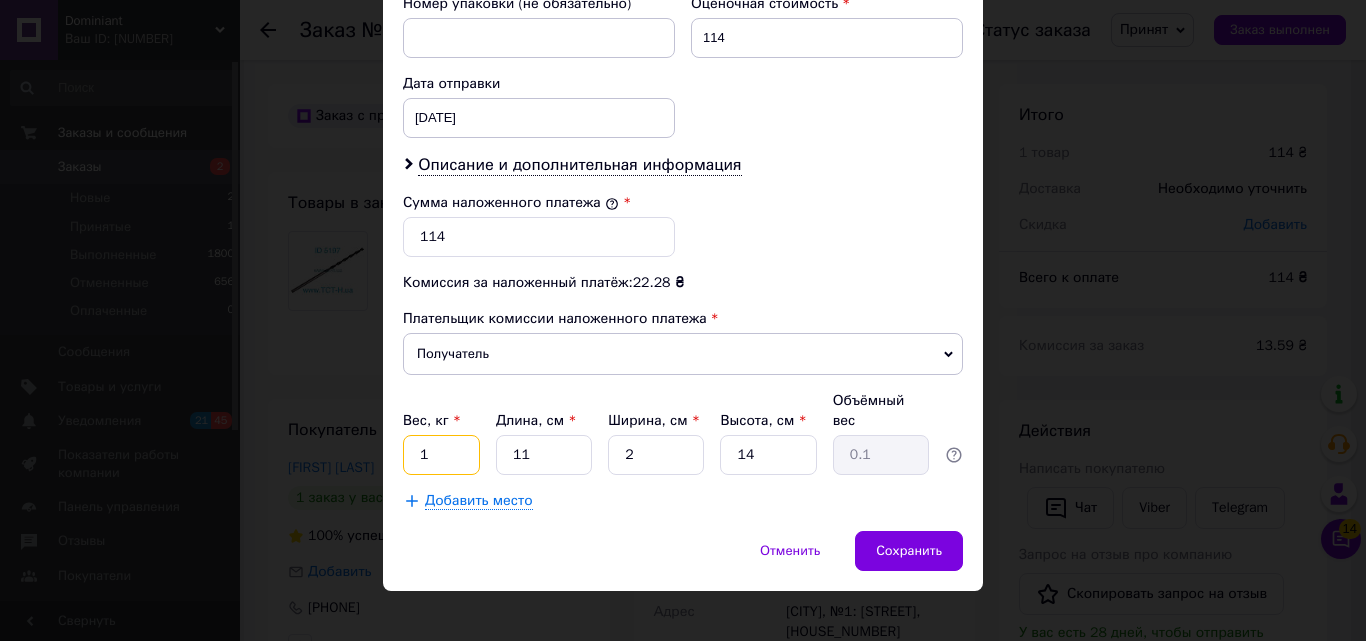 click on "1" at bounding box center [441, 455] 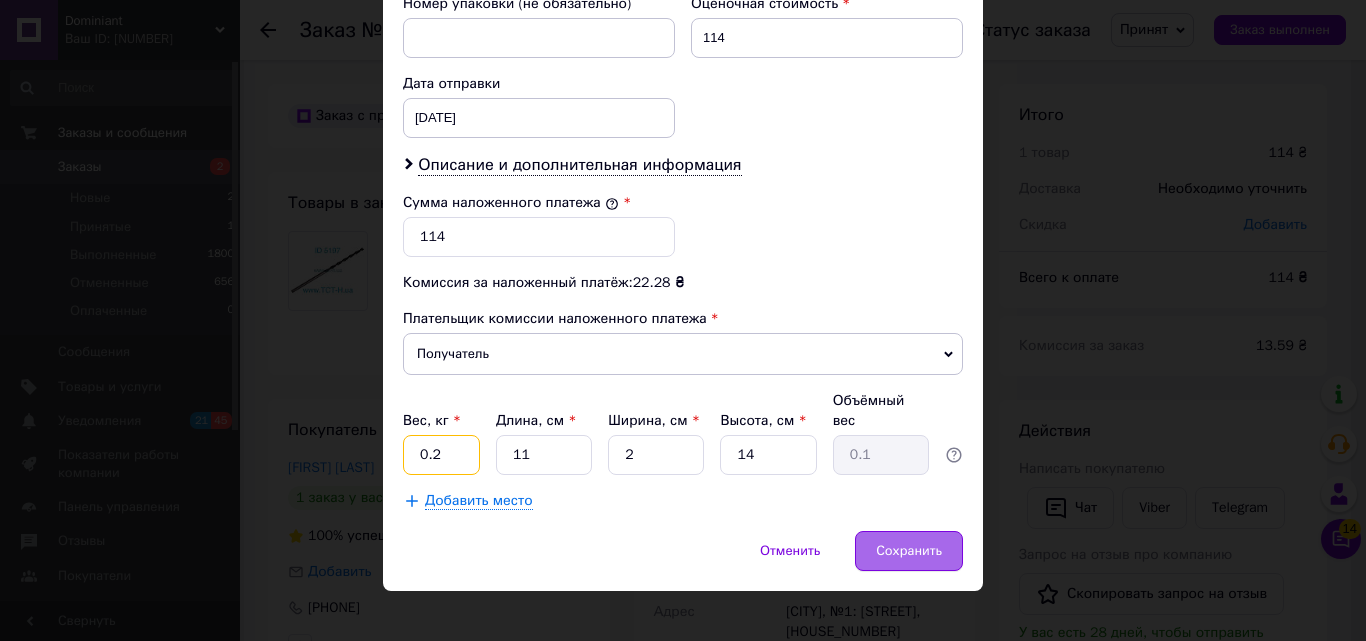 type on "0.2" 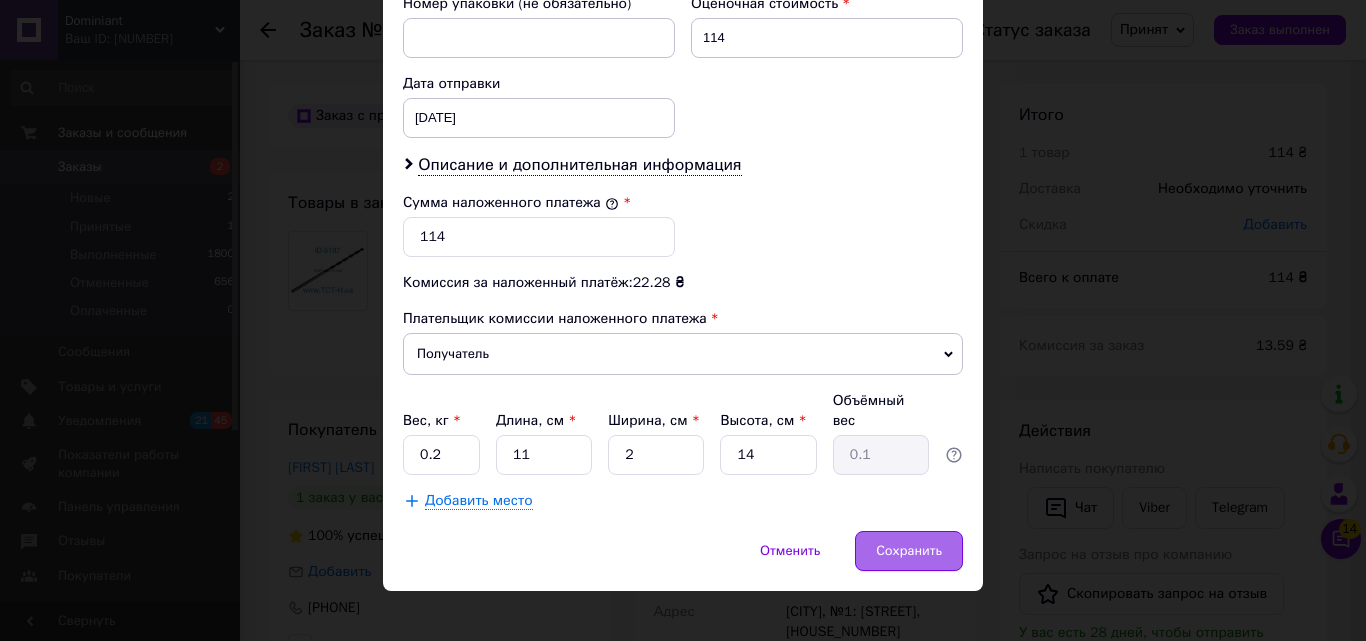 click on "Сохранить" at bounding box center [909, 551] 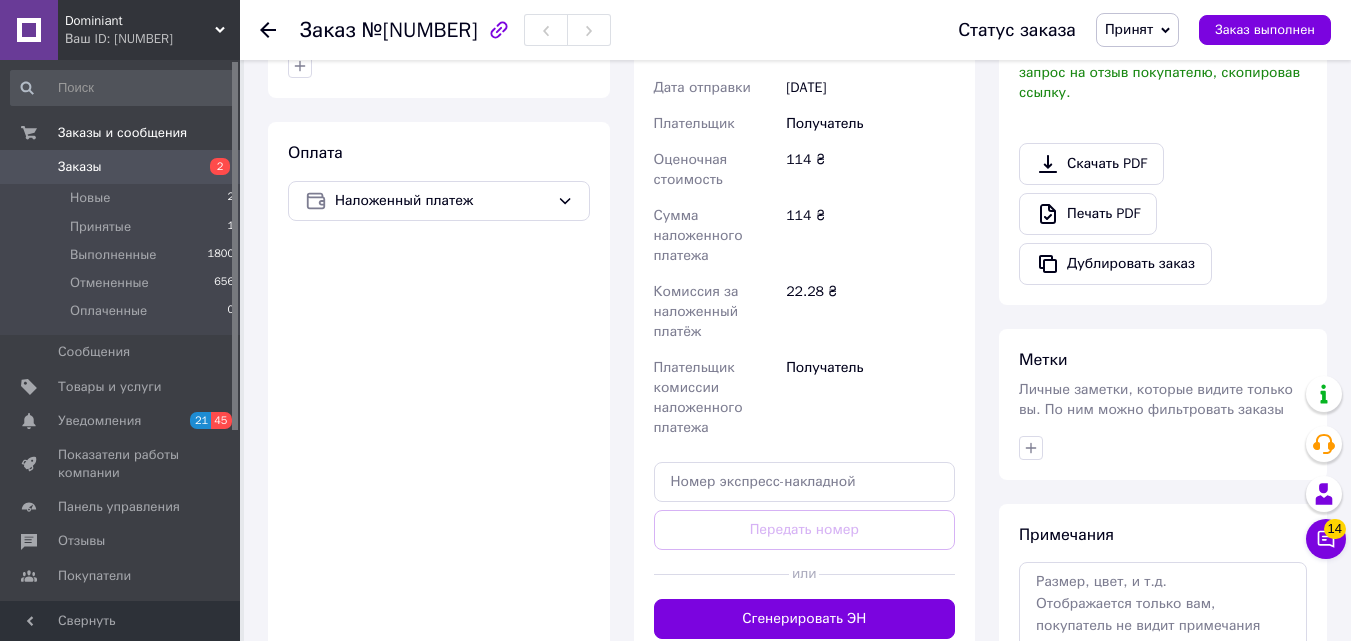 scroll, scrollTop: 667, scrollLeft: 0, axis: vertical 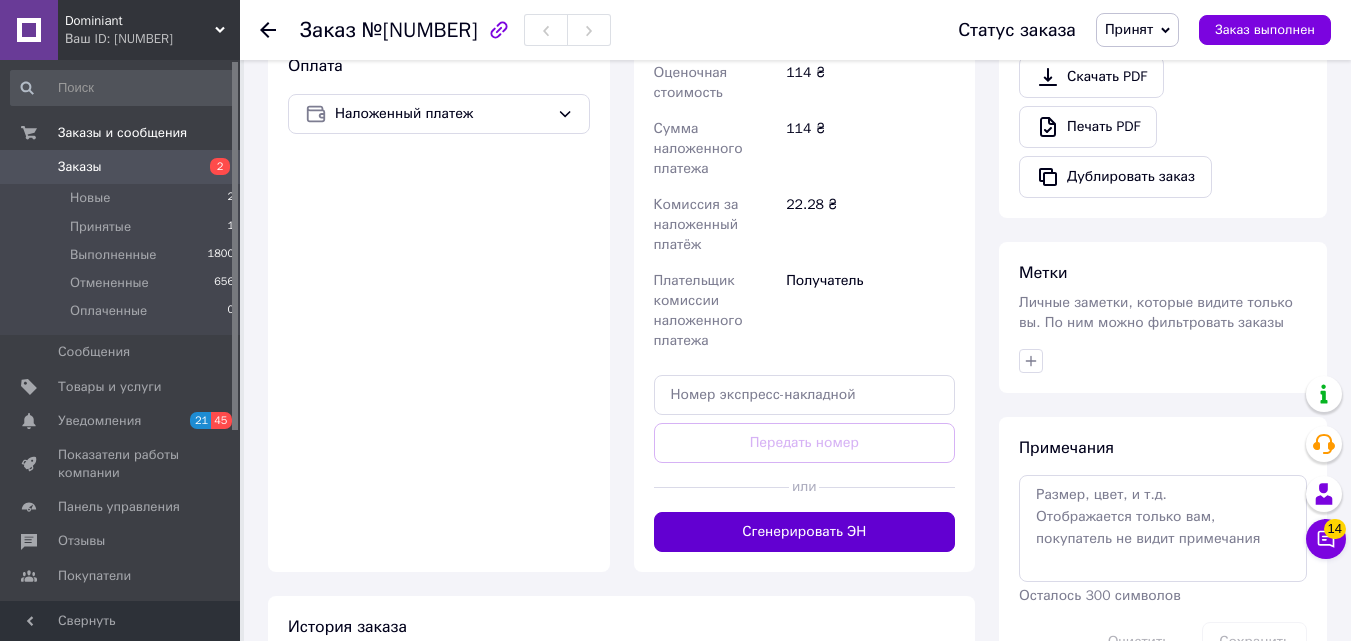 click on "Сгенерировать ЭН" at bounding box center (805, 532) 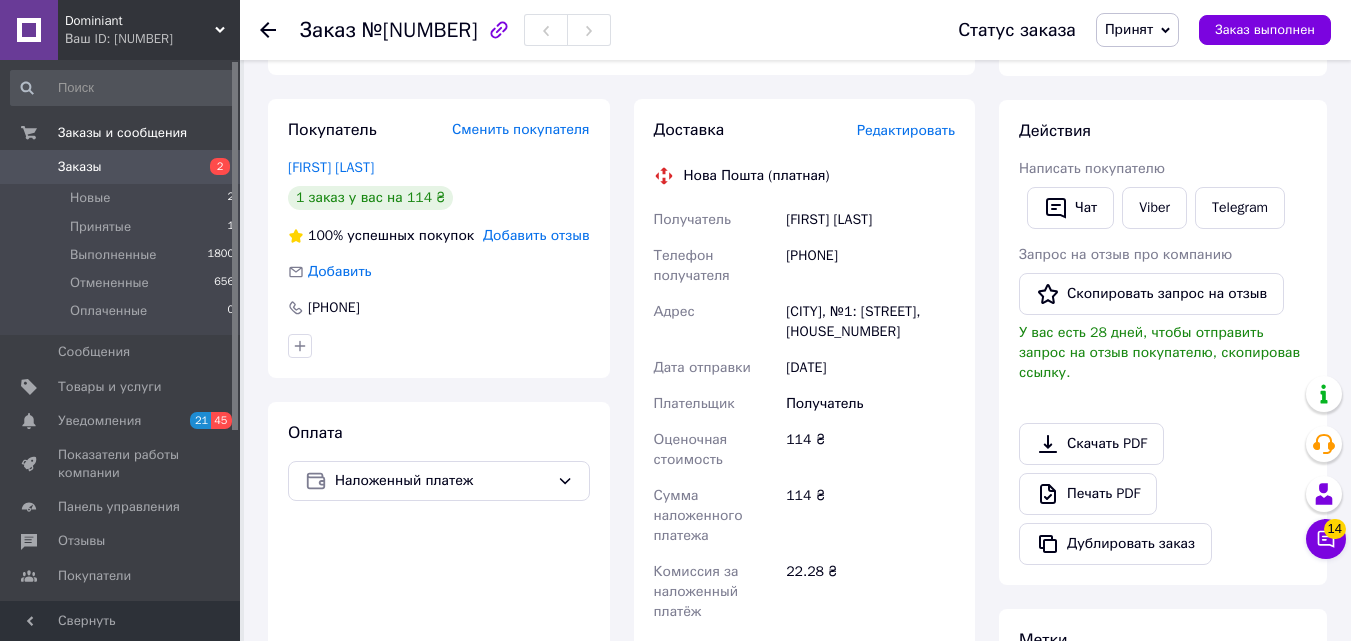 scroll, scrollTop: 167, scrollLeft: 0, axis: vertical 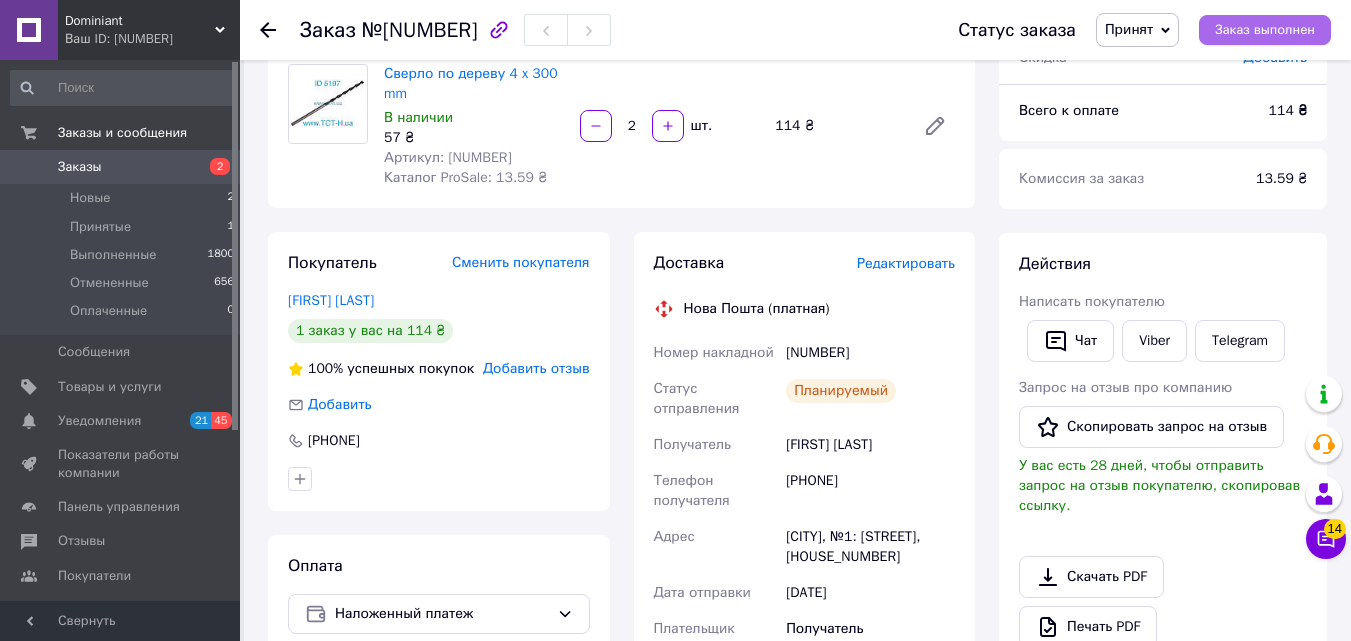 click on "Заказ выполнен" at bounding box center [1265, 30] 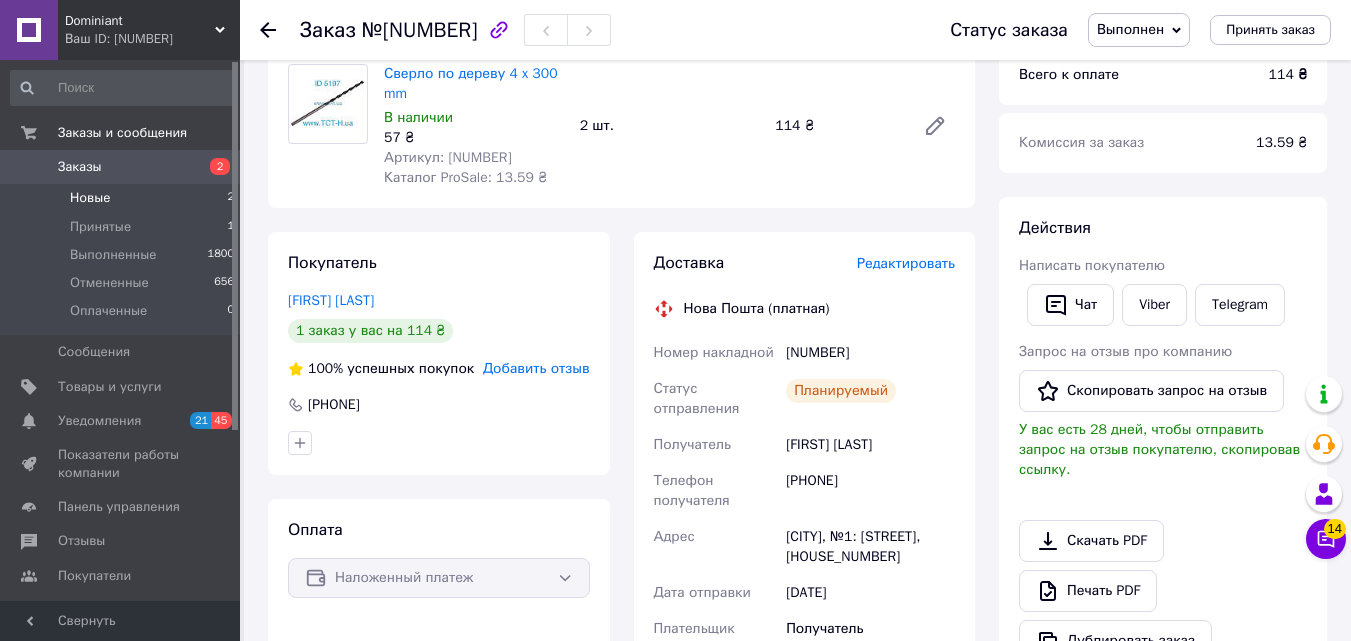 click on "Новые" at bounding box center (90, 198) 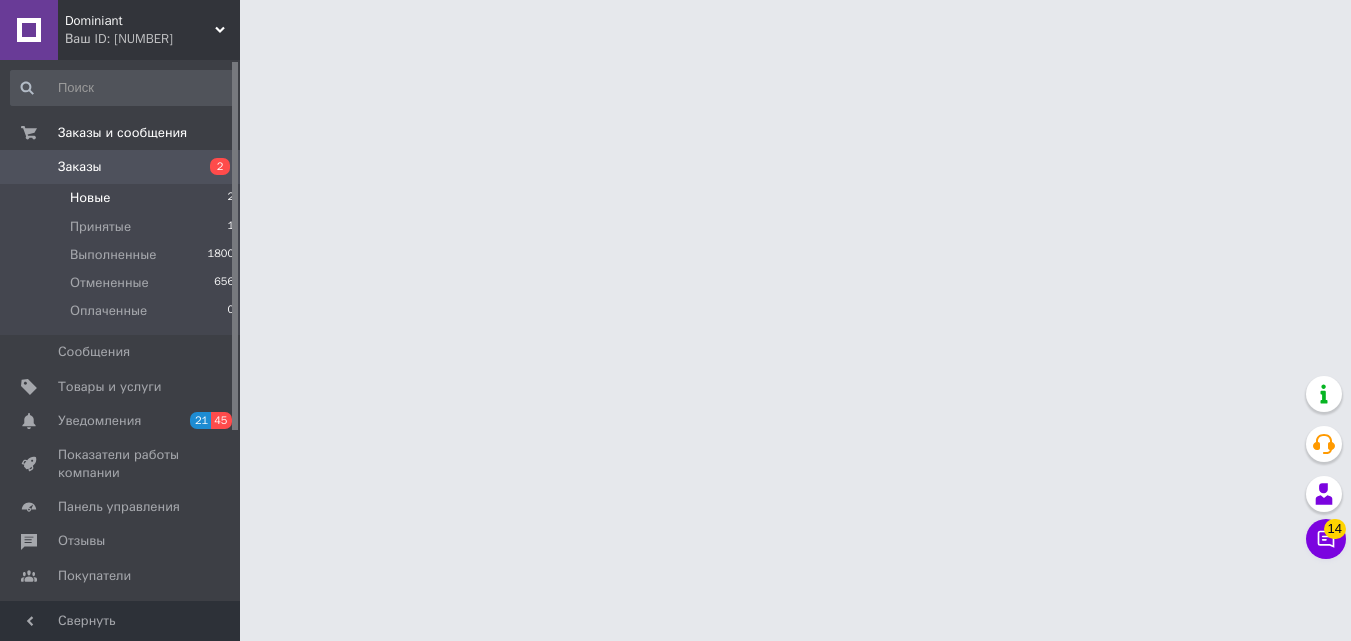 scroll, scrollTop: 0, scrollLeft: 0, axis: both 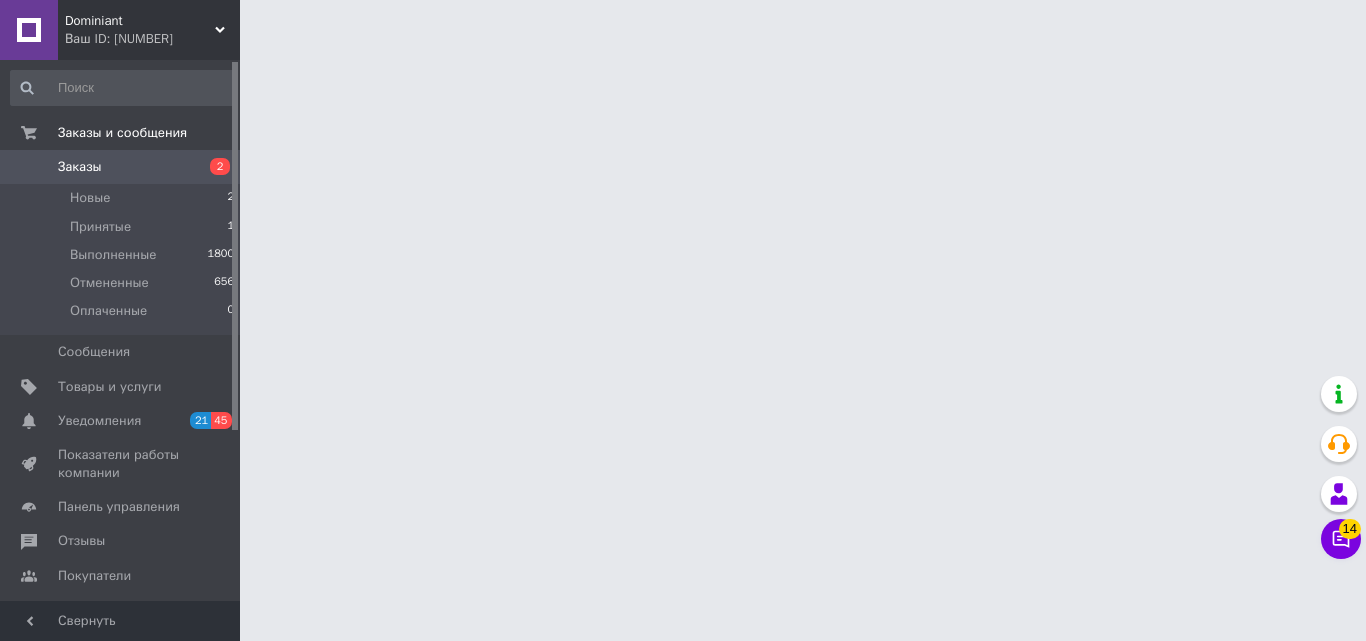 click on "Чат с покупателем 14" at bounding box center (1341, 539) 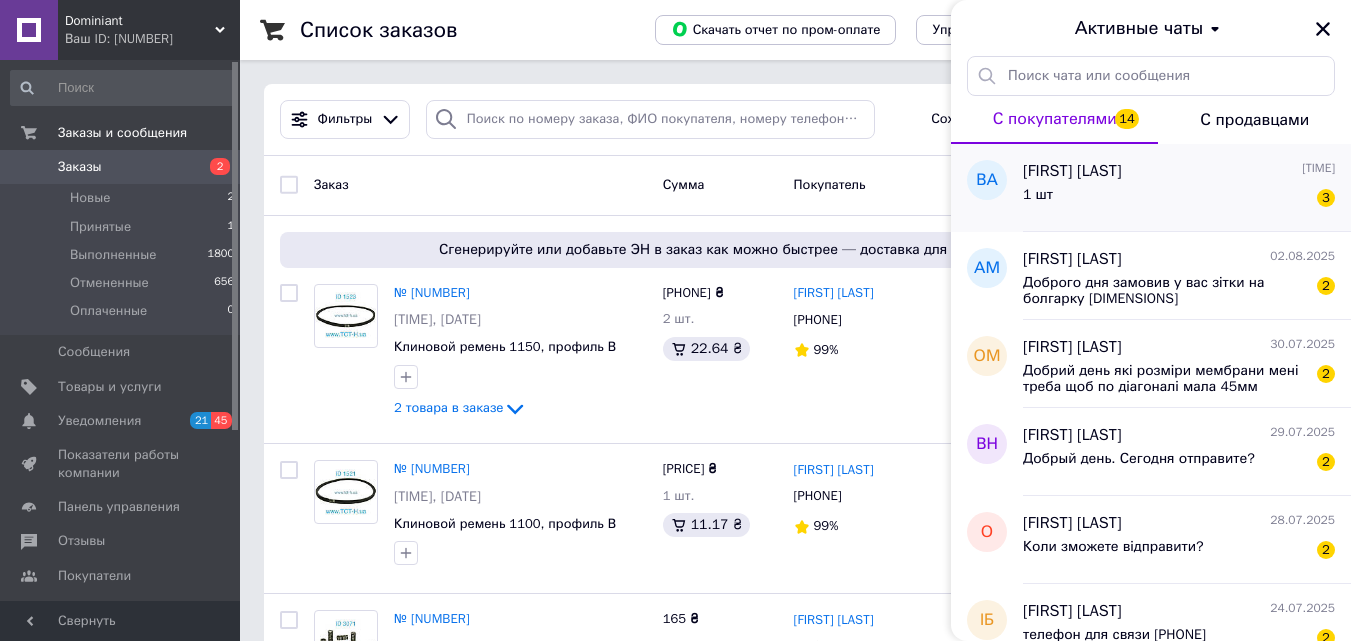 click on "[FIRST] [LAST]" at bounding box center [1072, 171] 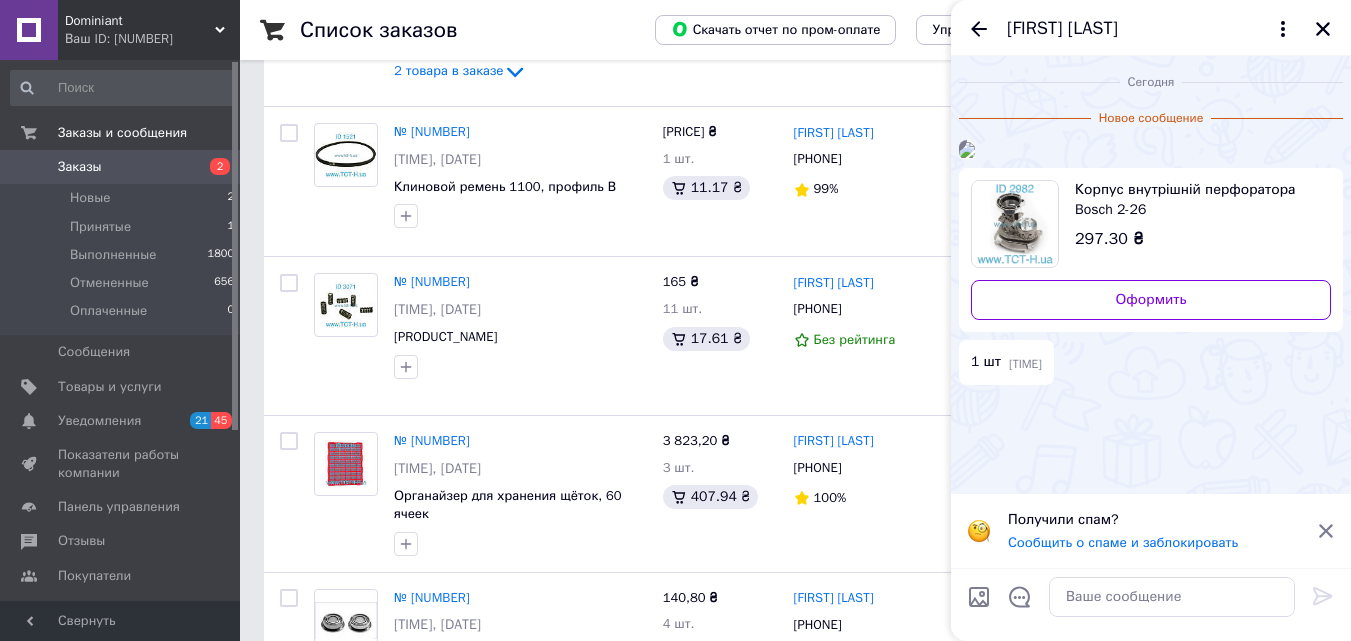 scroll, scrollTop: 368, scrollLeft: 0, axis: vertical 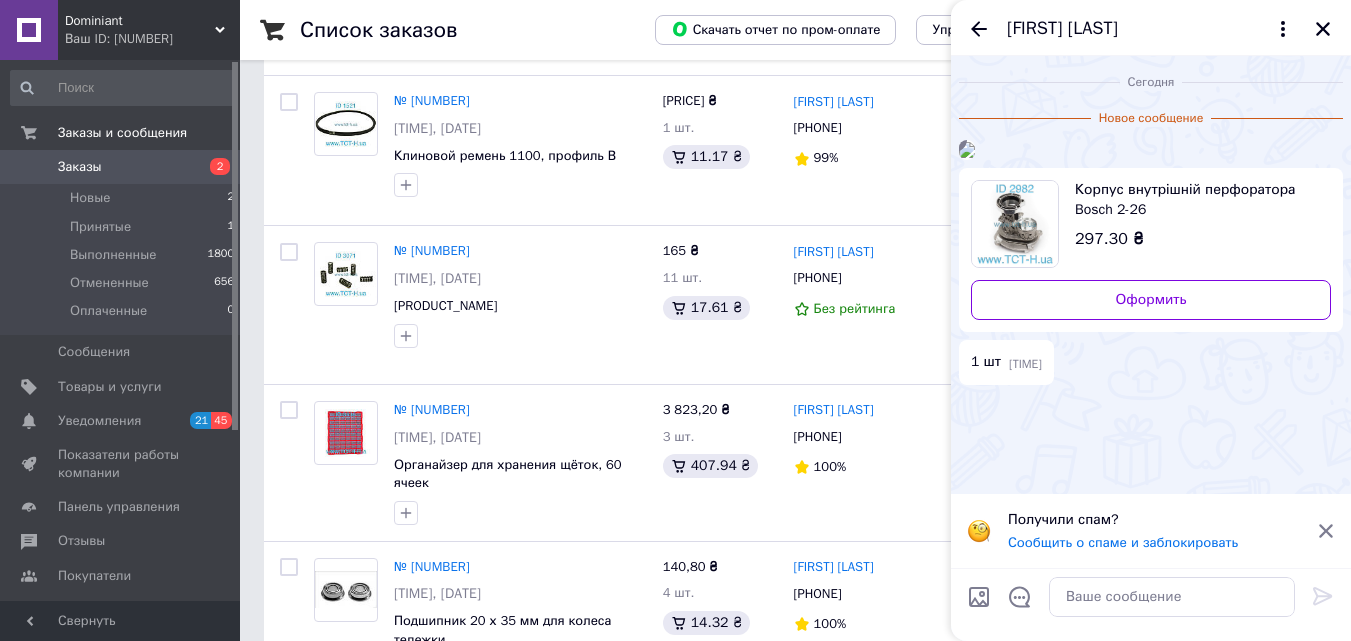 click on "[TIME]" at bounding box center [1151, 150] 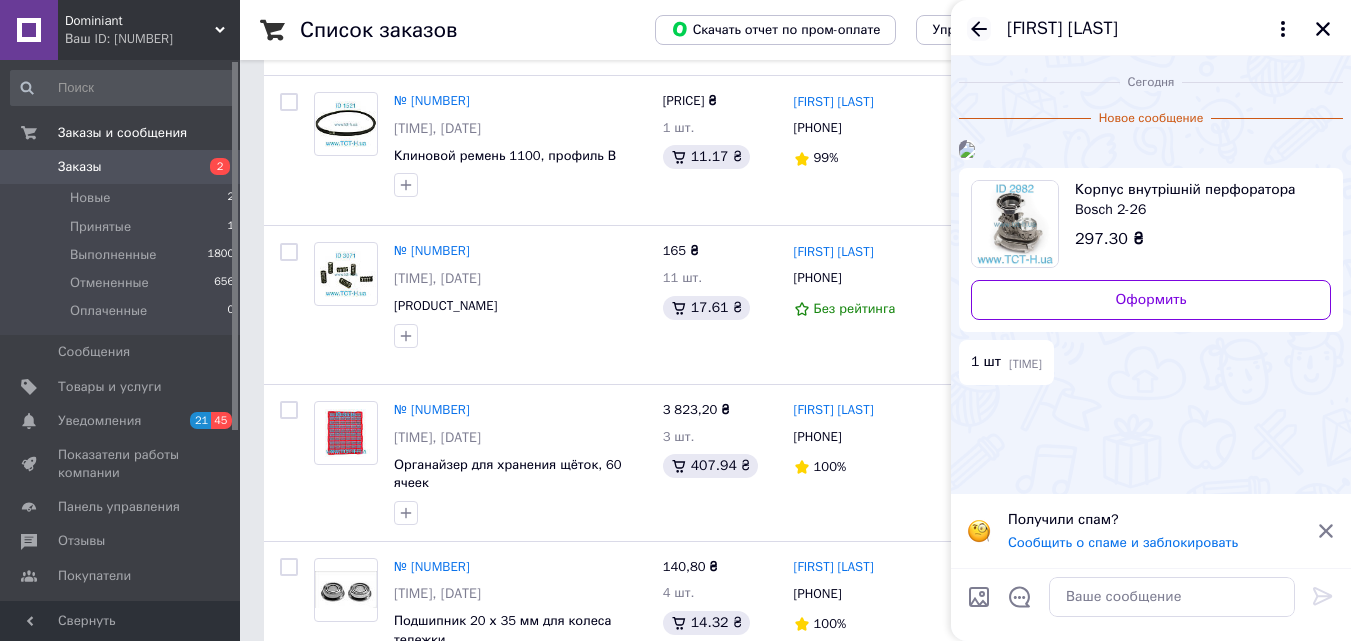 click 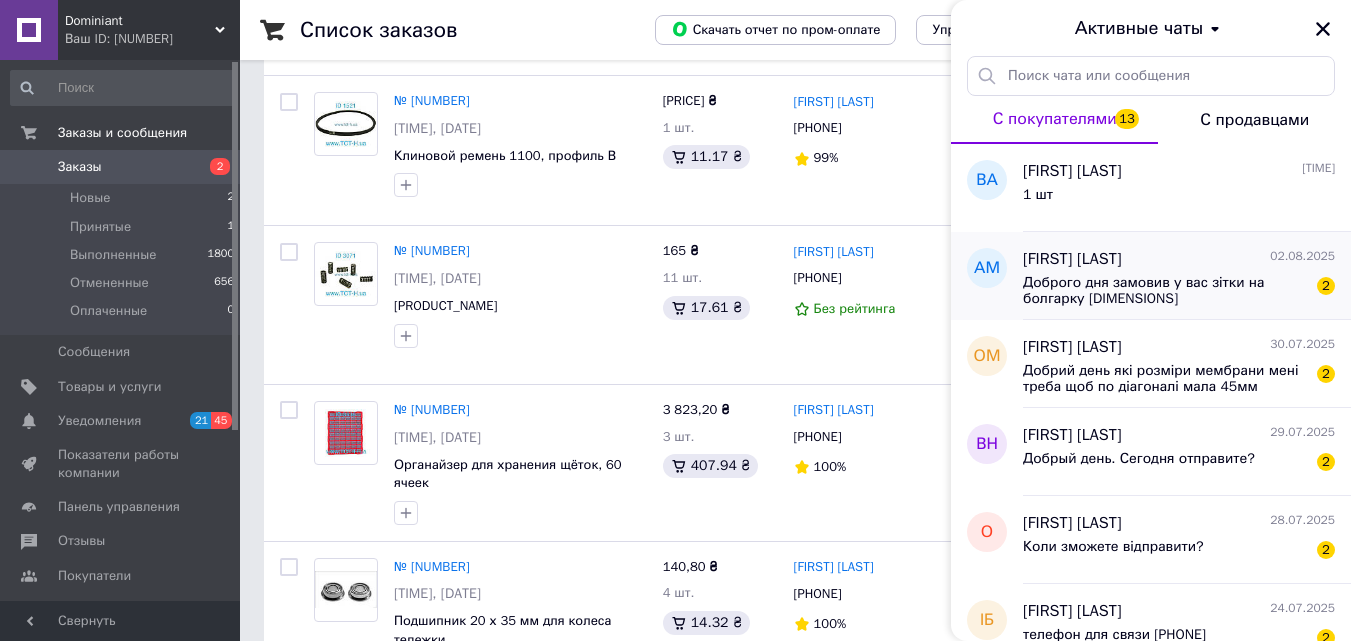 click on "[FIRST] [LAST]" at bounding box center [1072, 259] 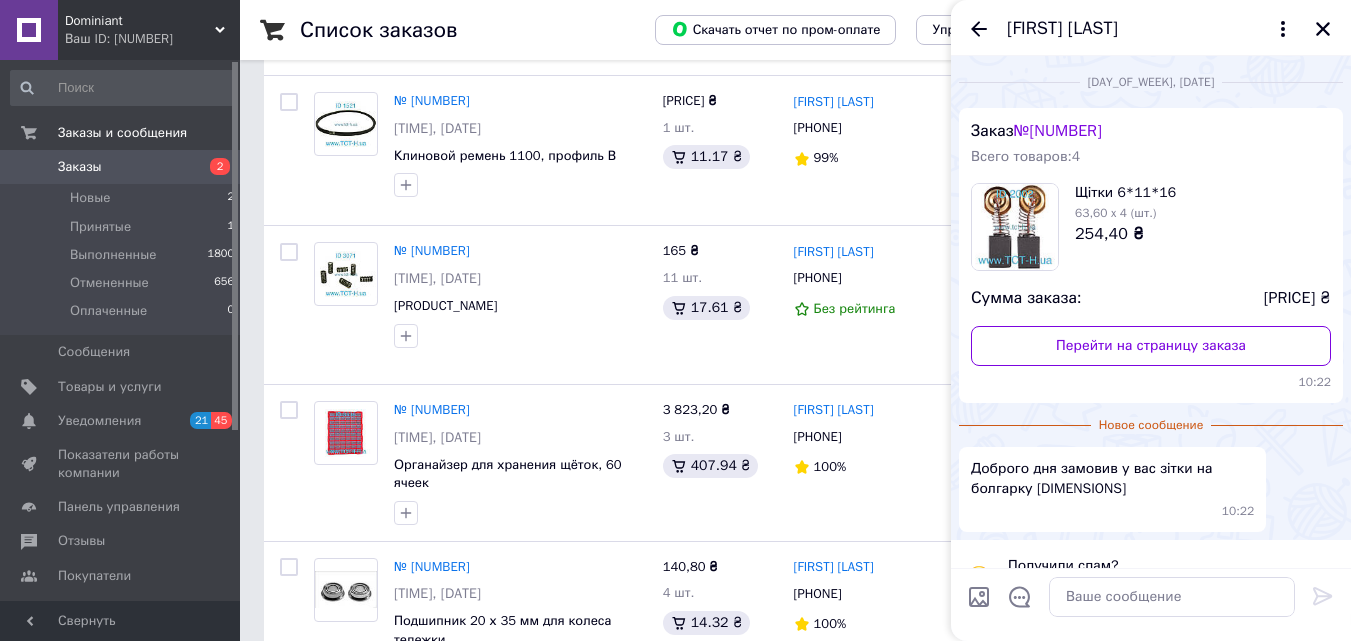 scroll, scrollTop: 45, scrollLeft: 0, axis: vertical 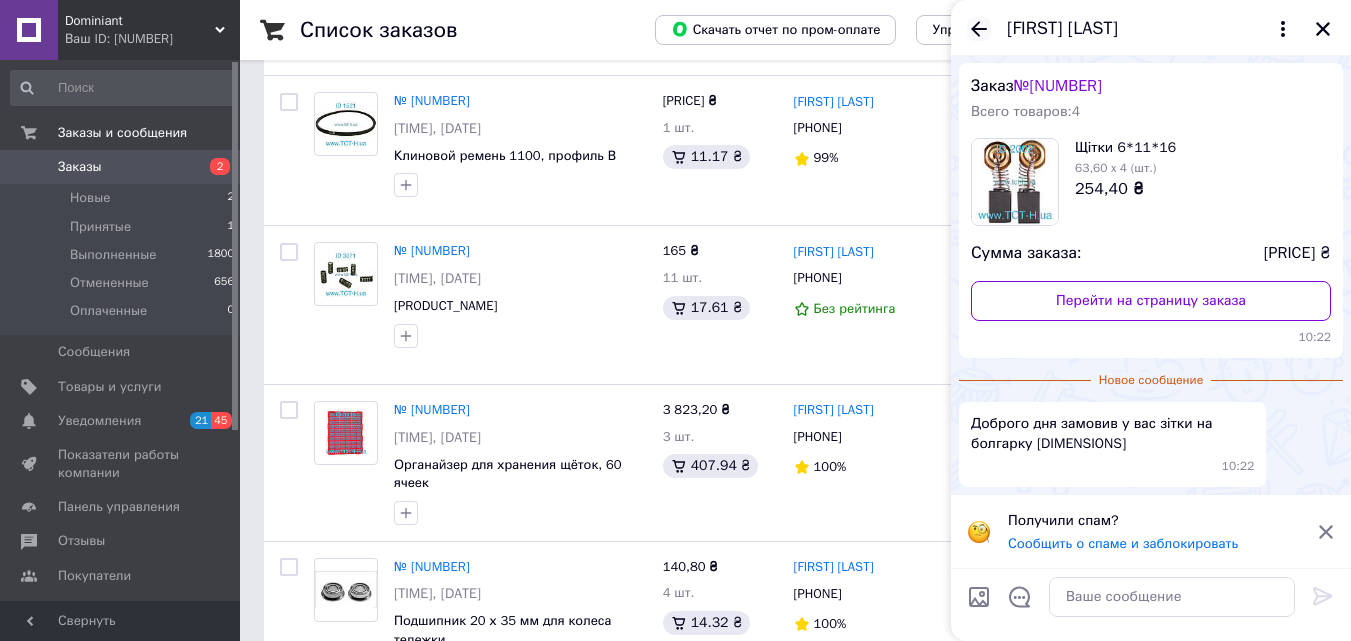 click 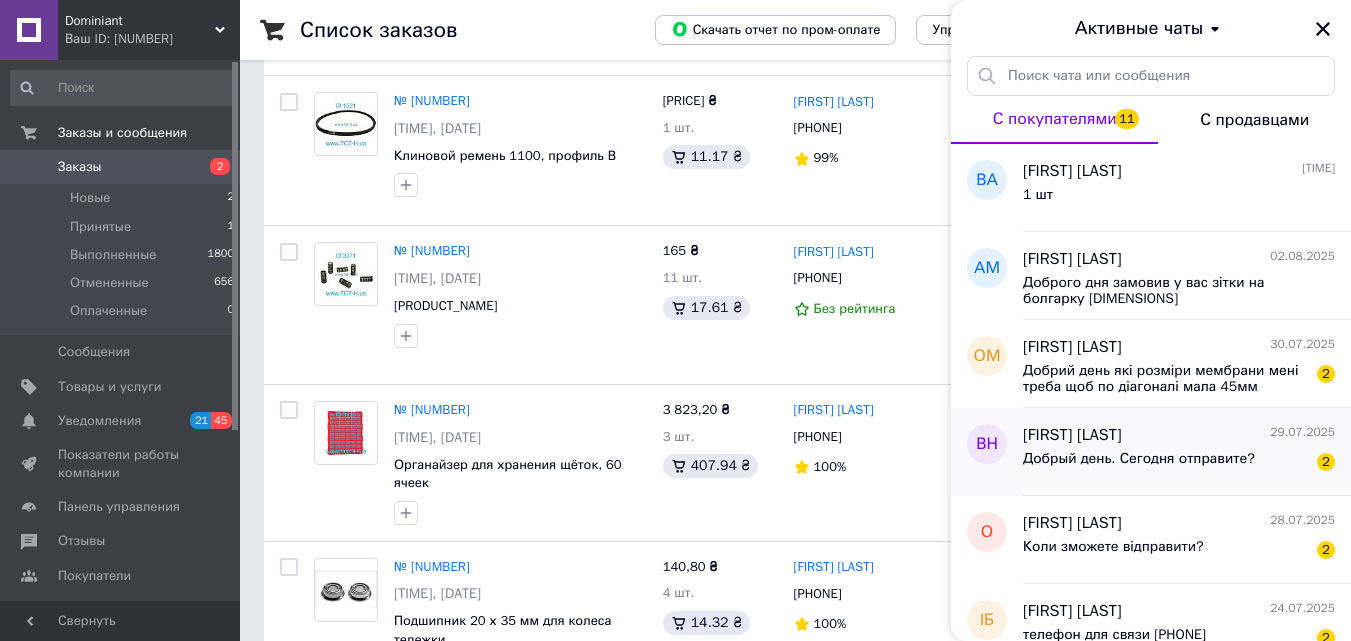click on "[FIRST] [LAST]" at bounding box center [1072, 435] 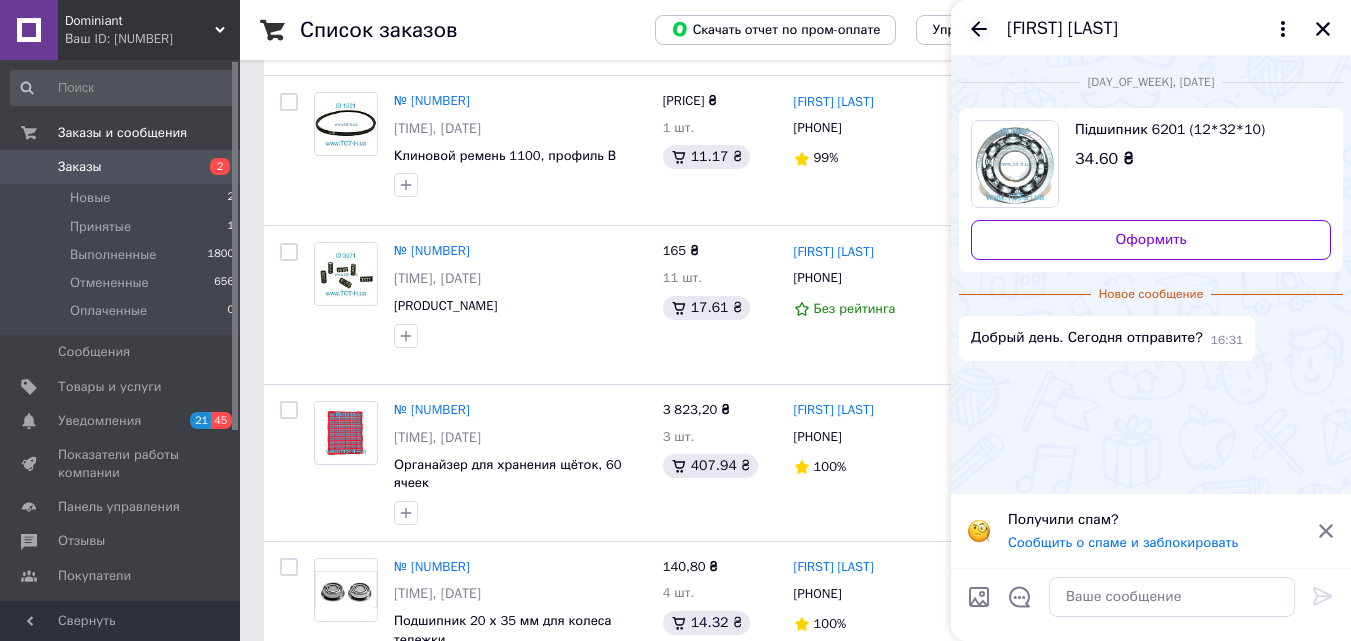 click 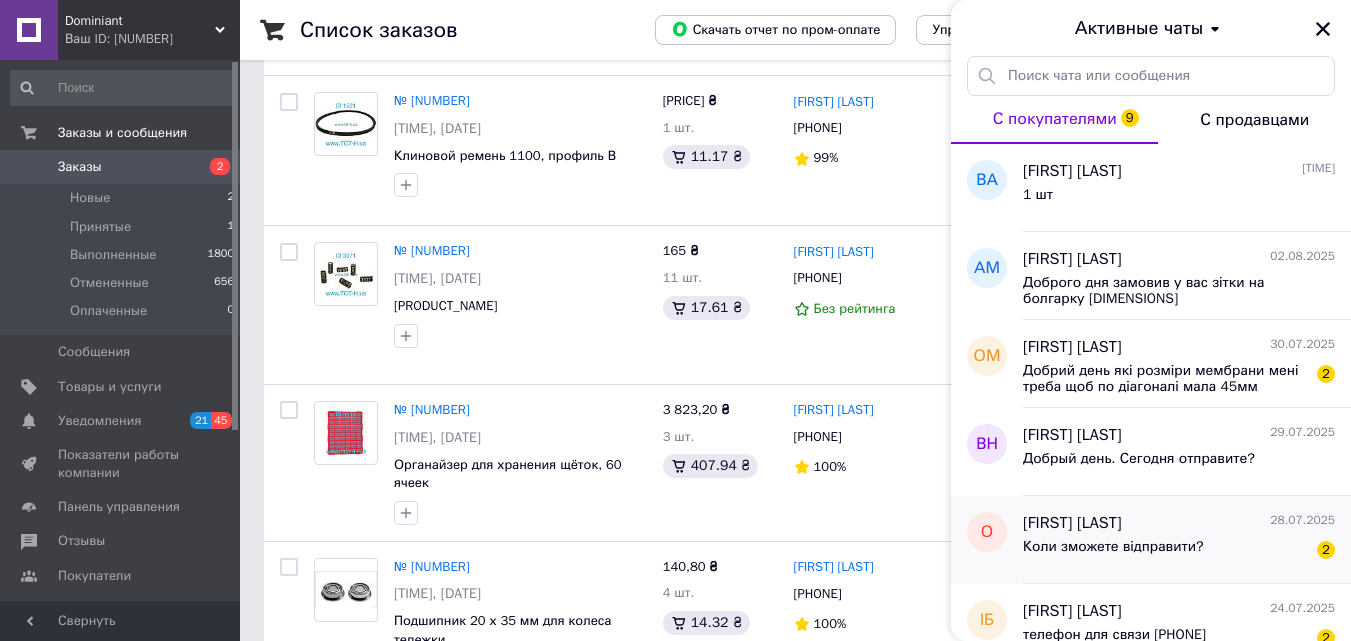 click on "[FIRST] [LAST] [DATE]" at bounding box center [1179, 523] 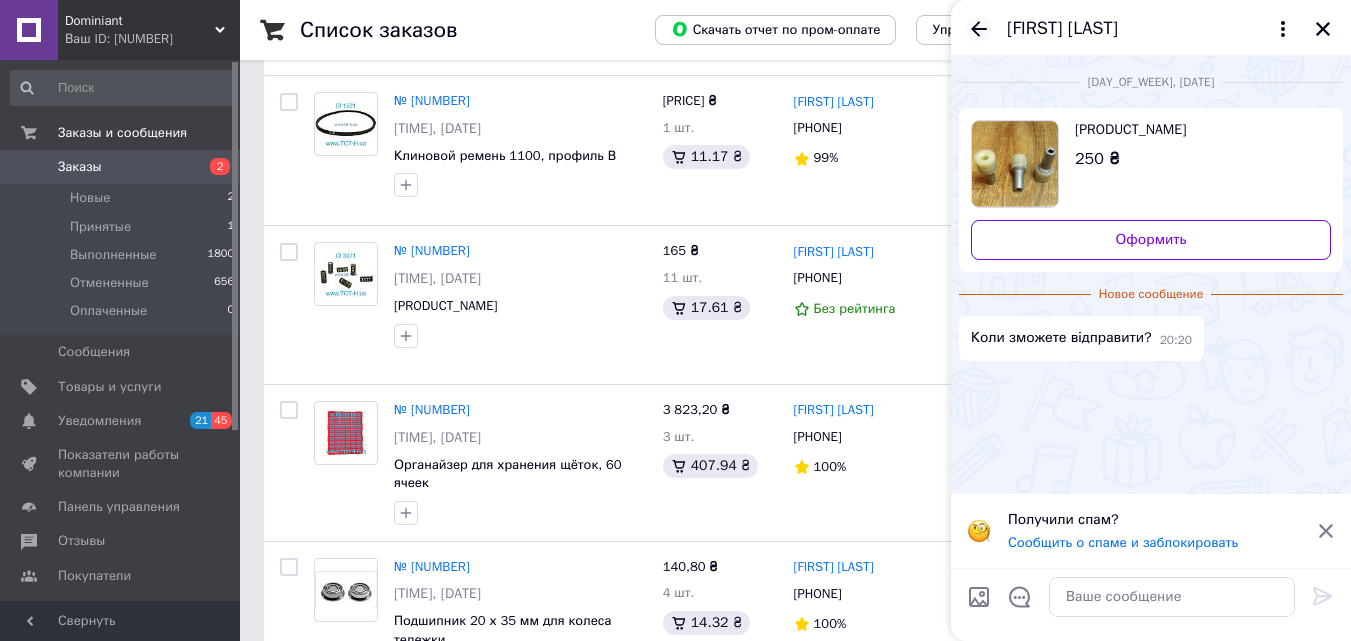 click 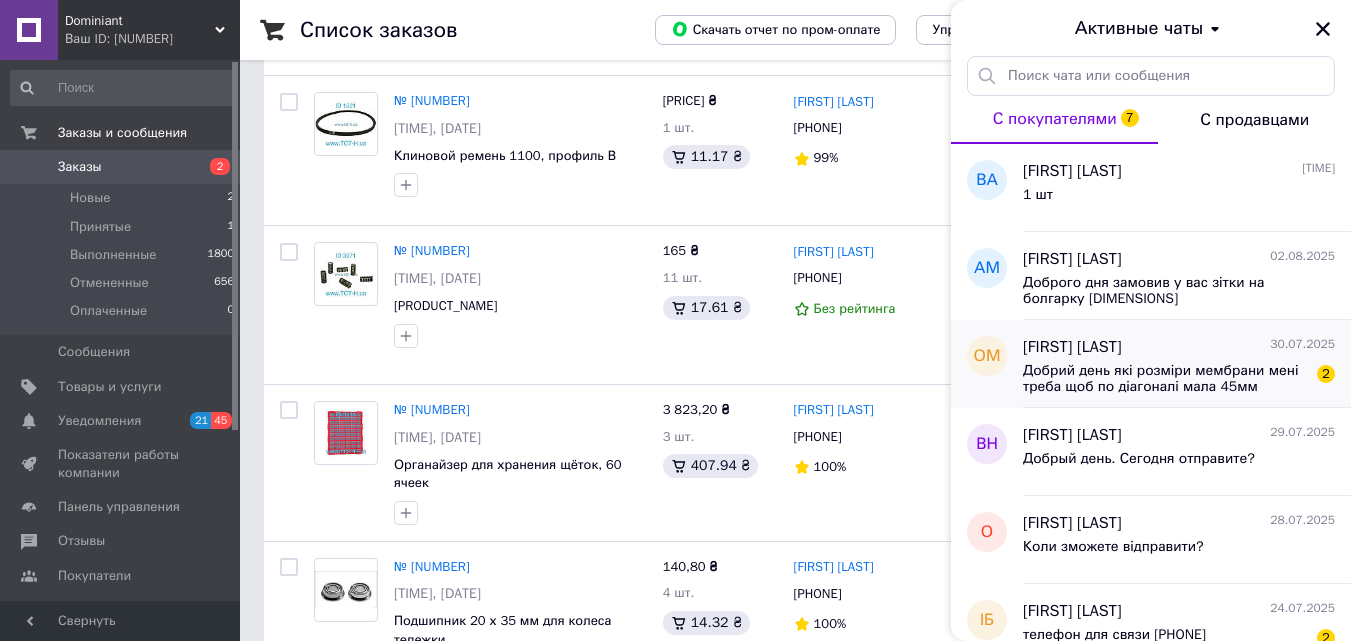 click on "Добрий день які розміри мембрани мені треба щоб по діагоналі мала 45мм" at bounding box center [1165, 379] 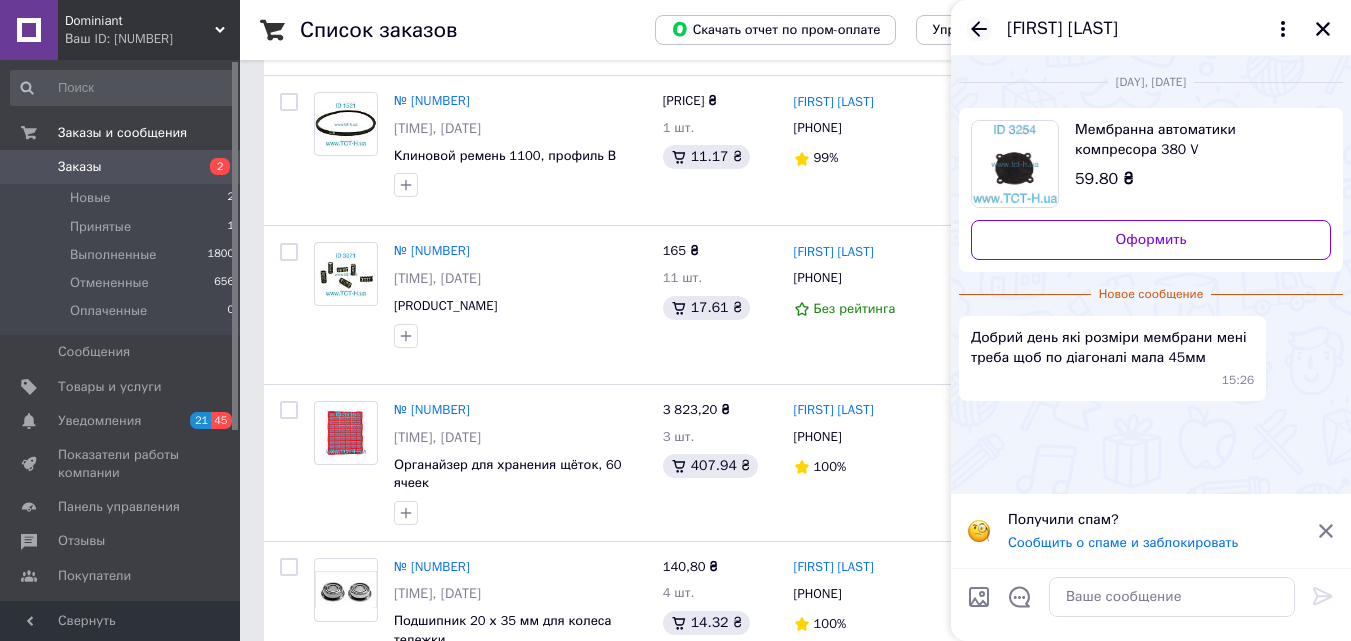 click 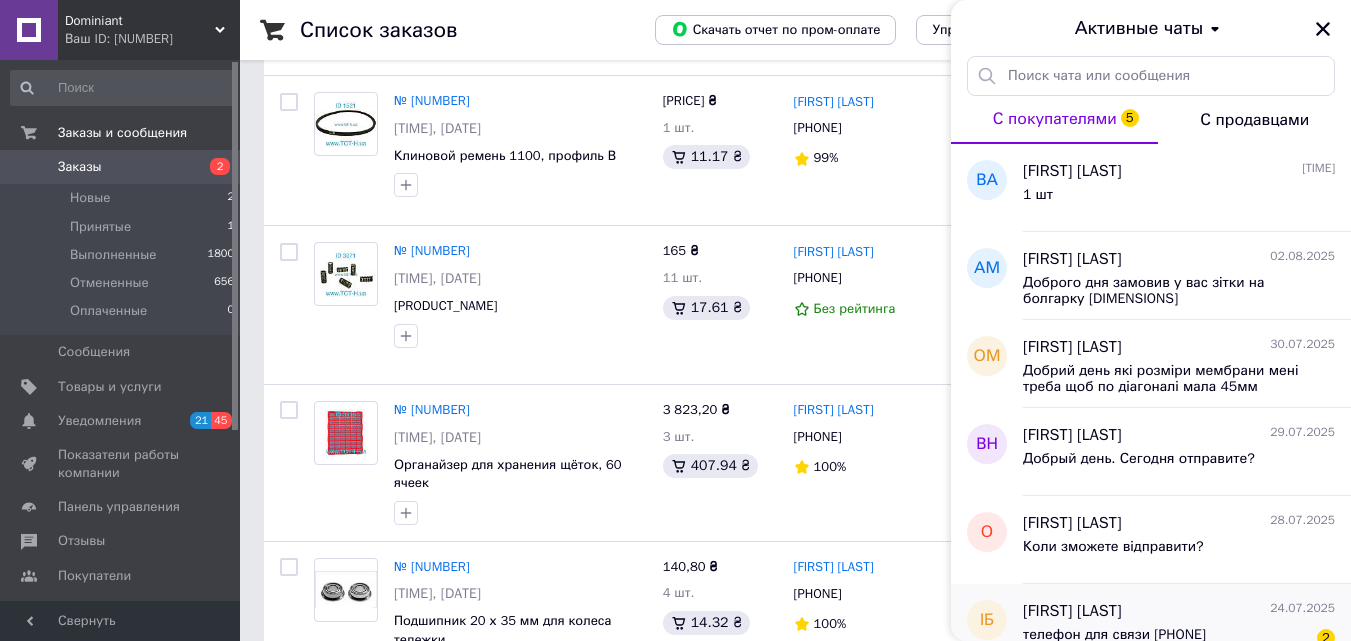 click on "[FIRST] [LAST]" at bounding box center (1072, 611) 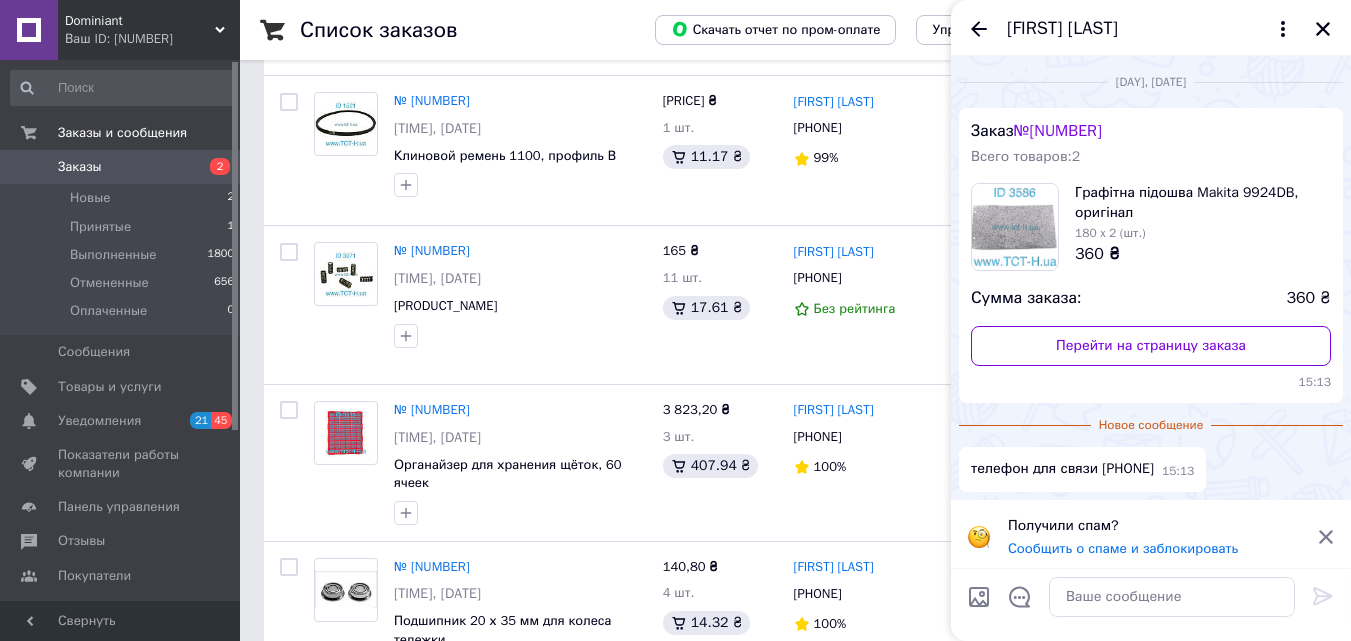 scroll, scrollTop: 5, scrollLeft: 0, axis: vertical 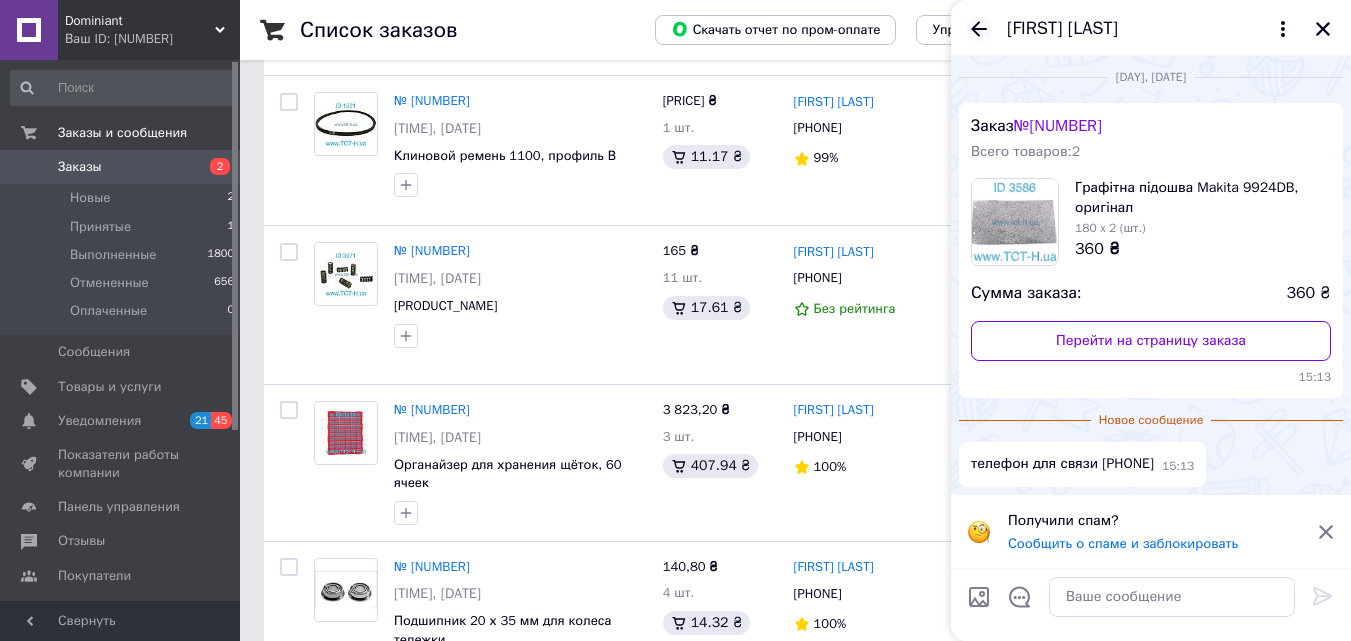 click 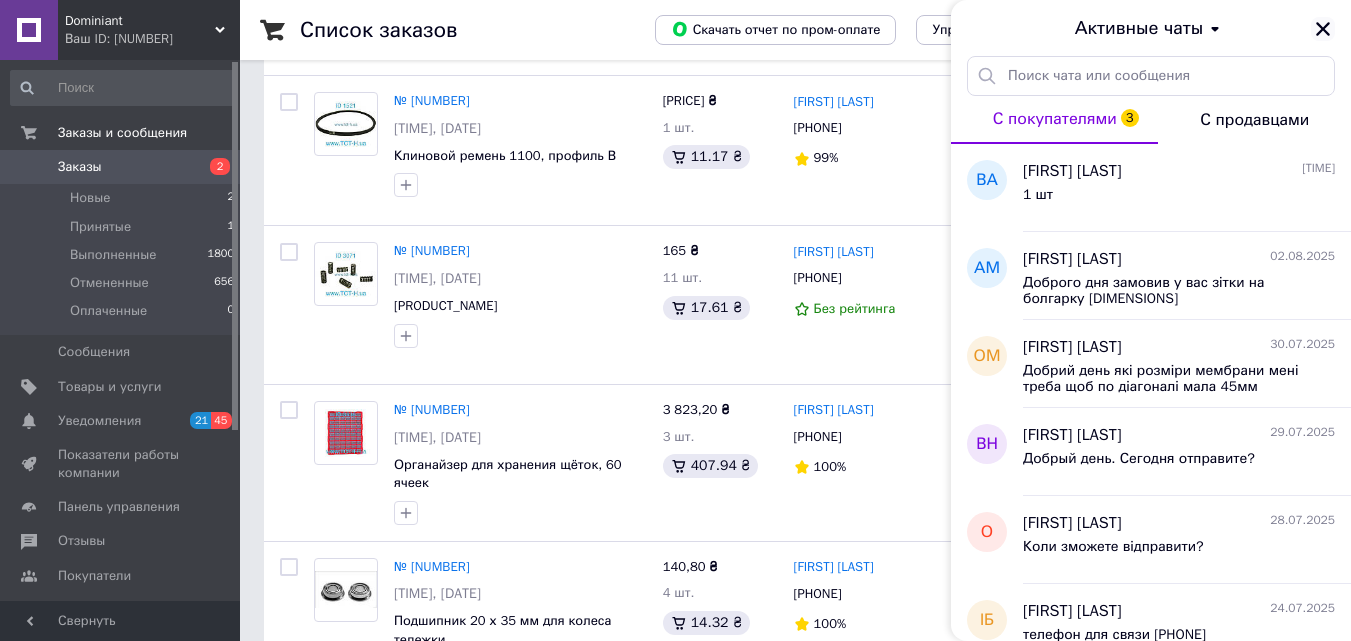 click 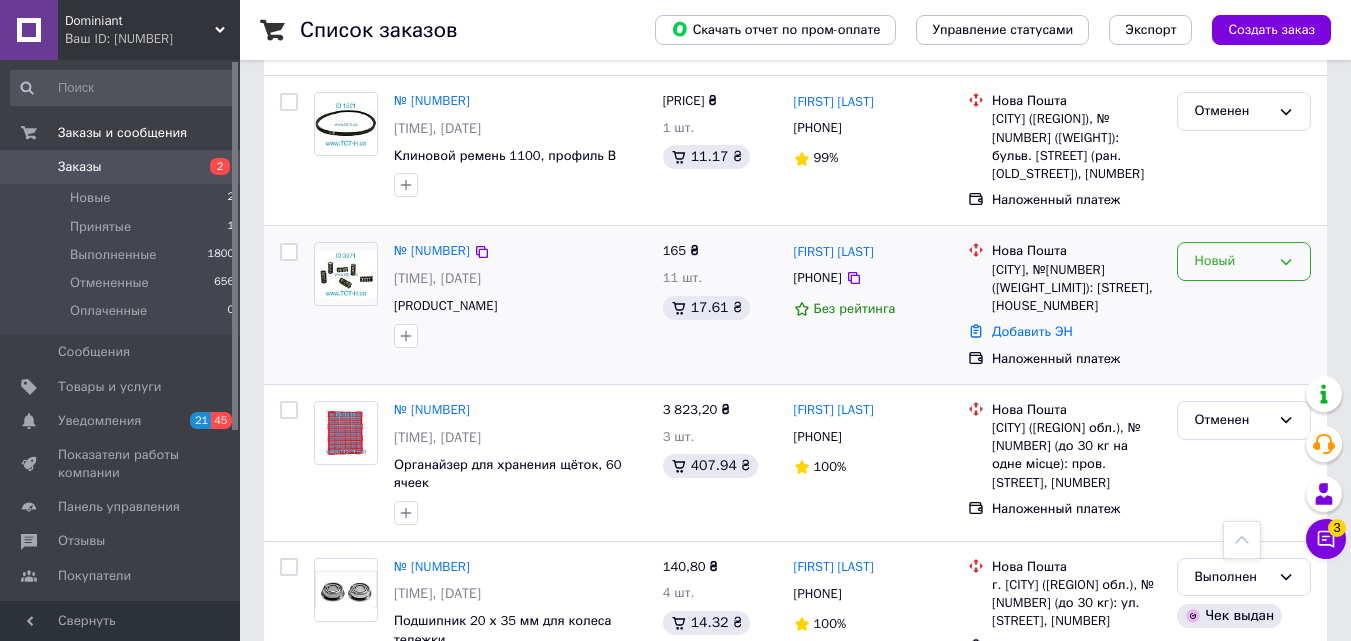 click on "Новый" at bounding box center (1232, 261) 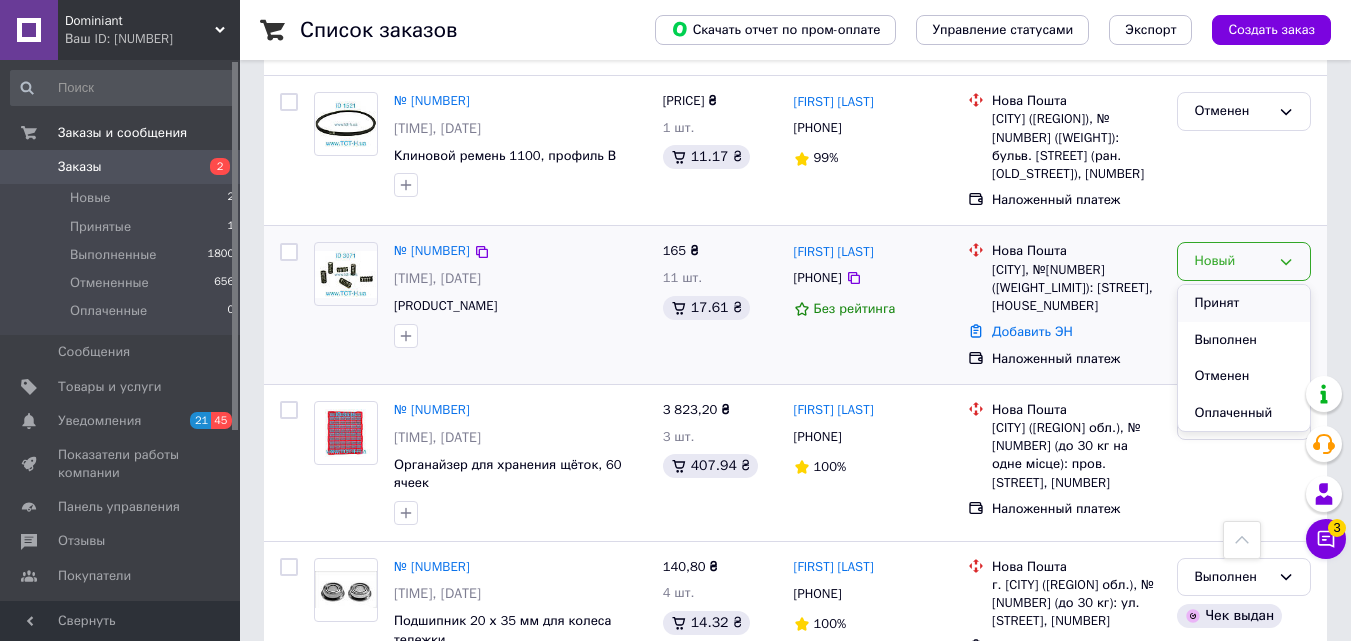 click on "Принят" at bounding box center [1244, 303] 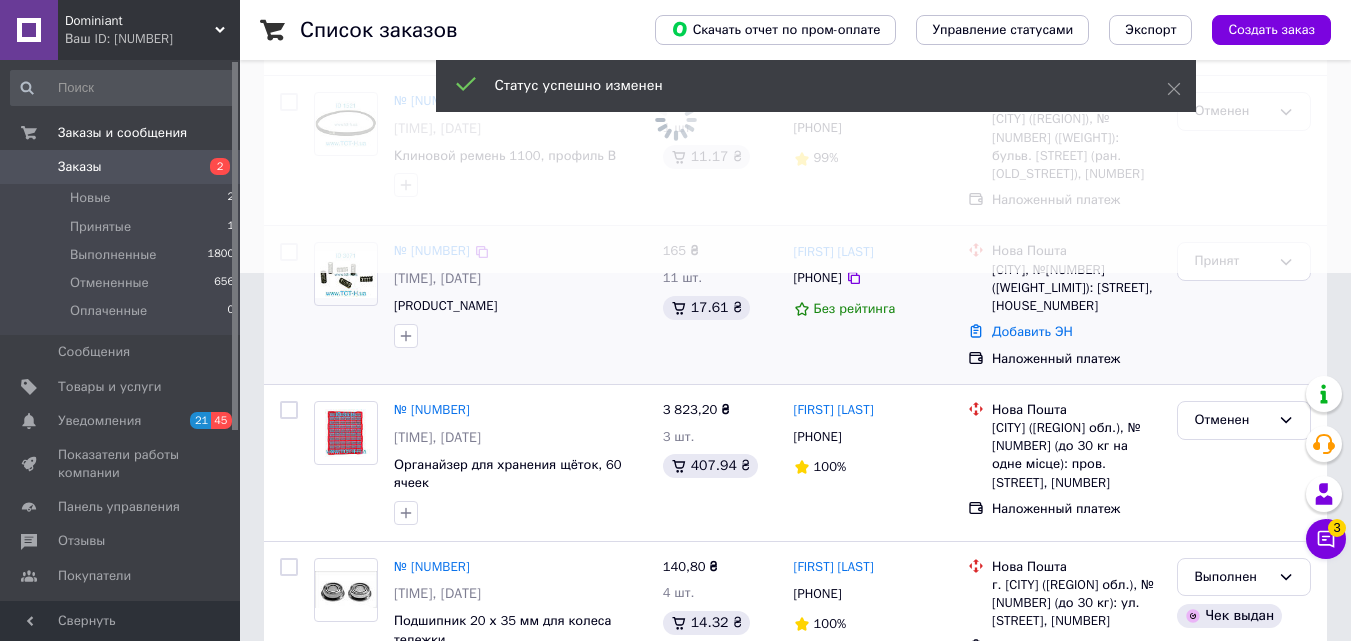 scroll, scrollTop: 0, scrollLeft: 0, axis: both 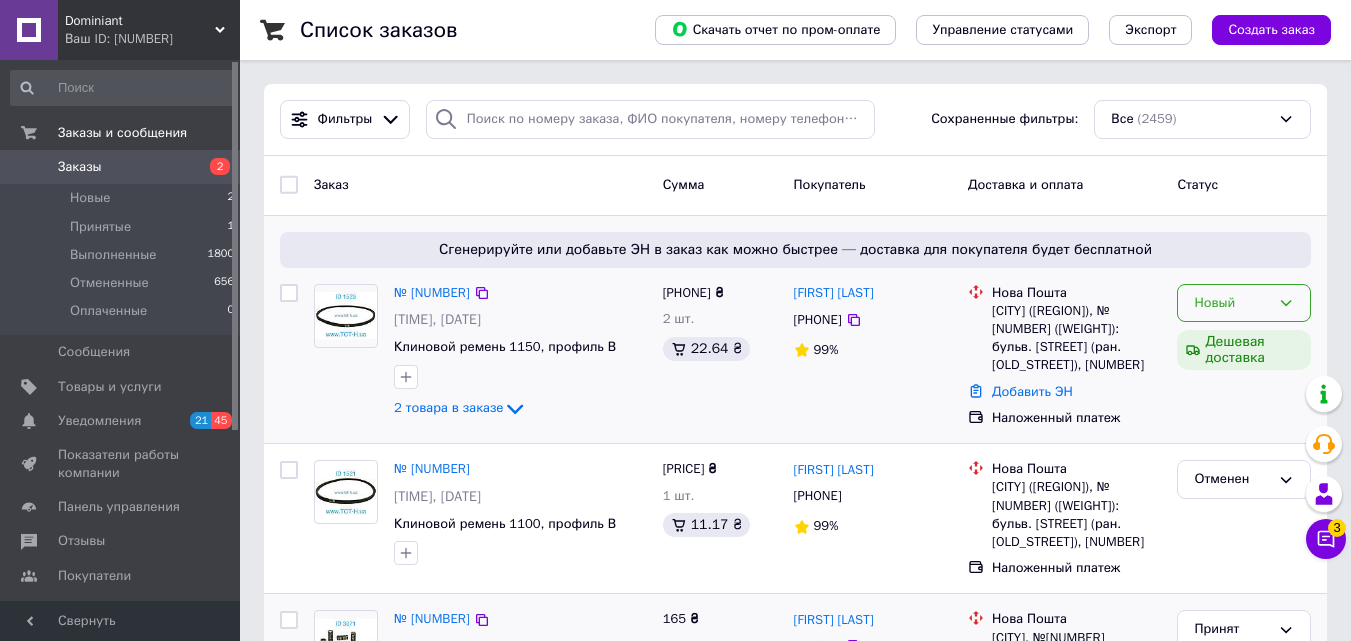 click on "Новый" at bounding box center (1232, 303) 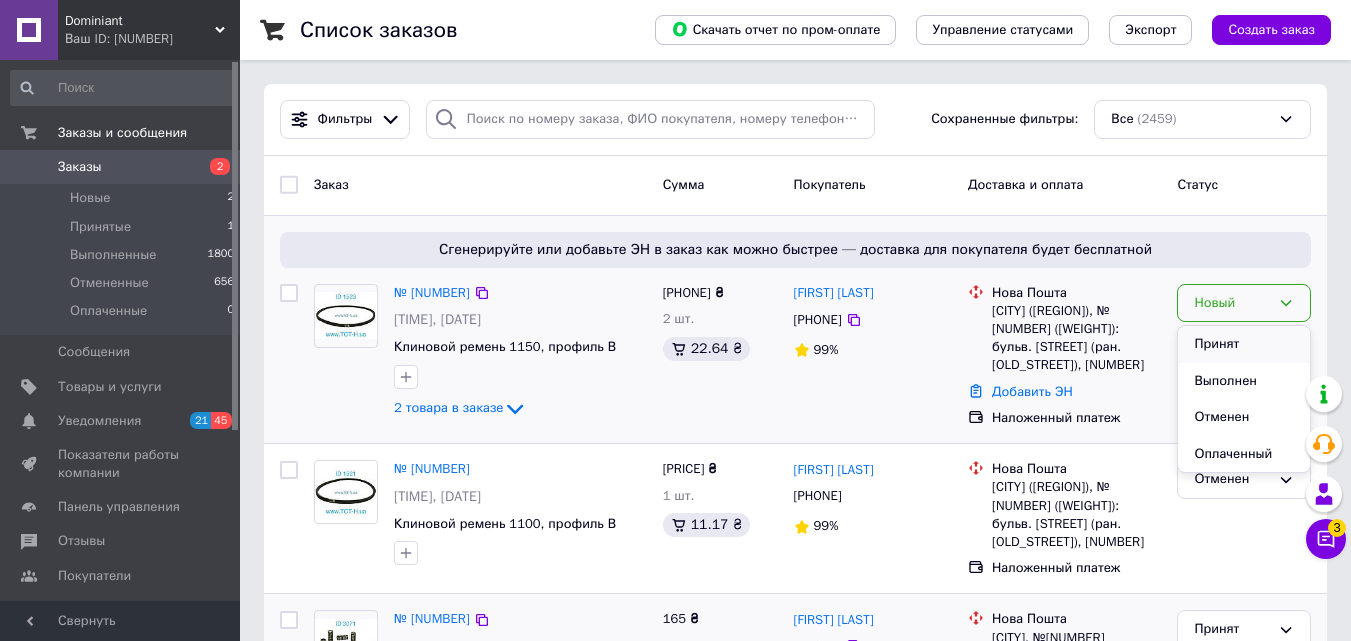 click on "Принят" at bounding box center (1244, 344) 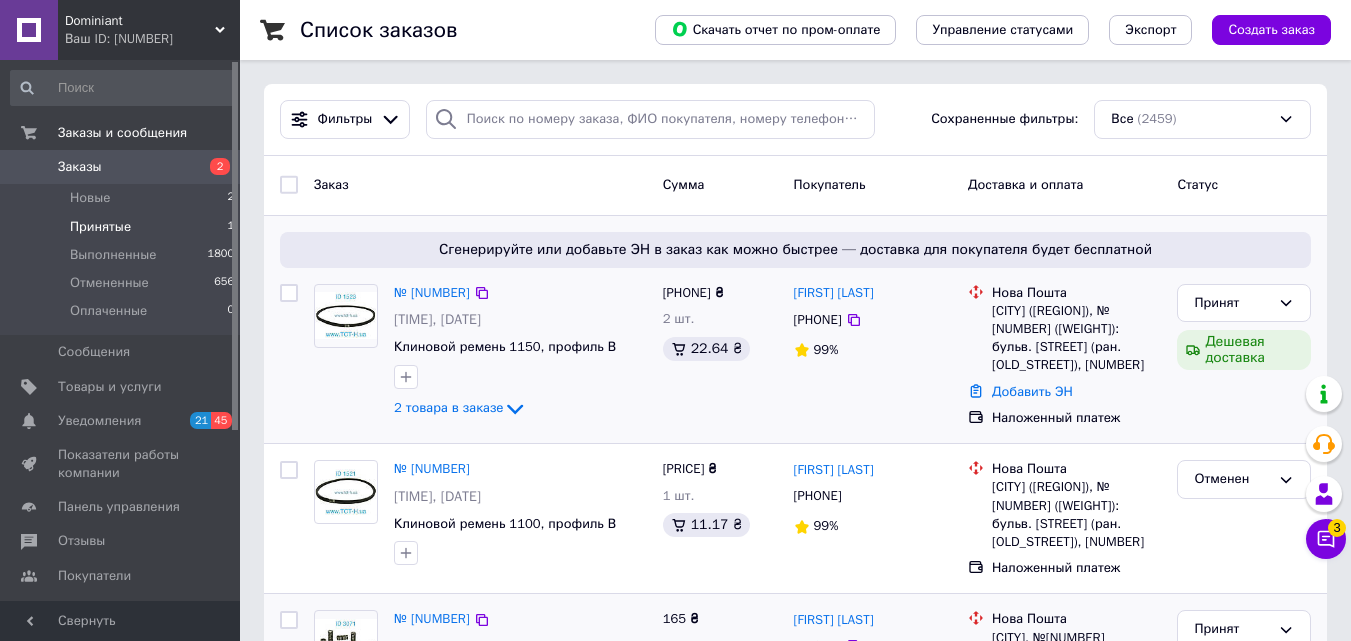 click on "Принятые" at bounding box center (100, 227) 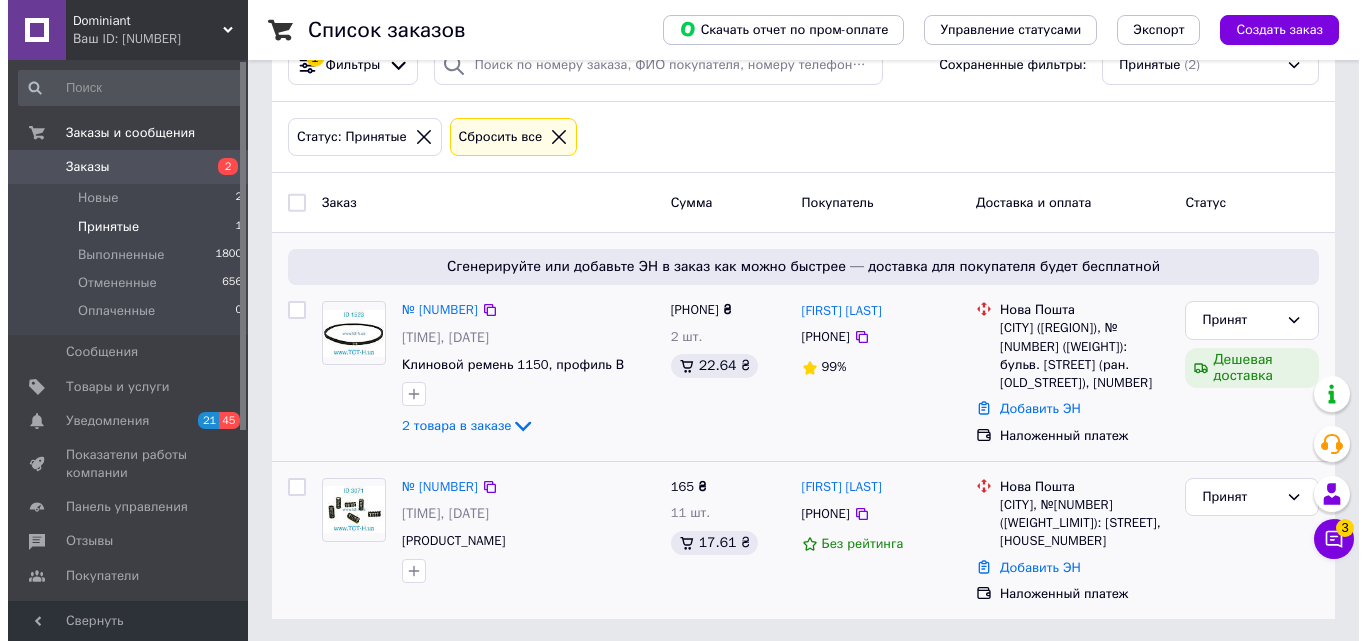 scroll, scrollTop: 75, scrollLeft: 0, axis: vertical 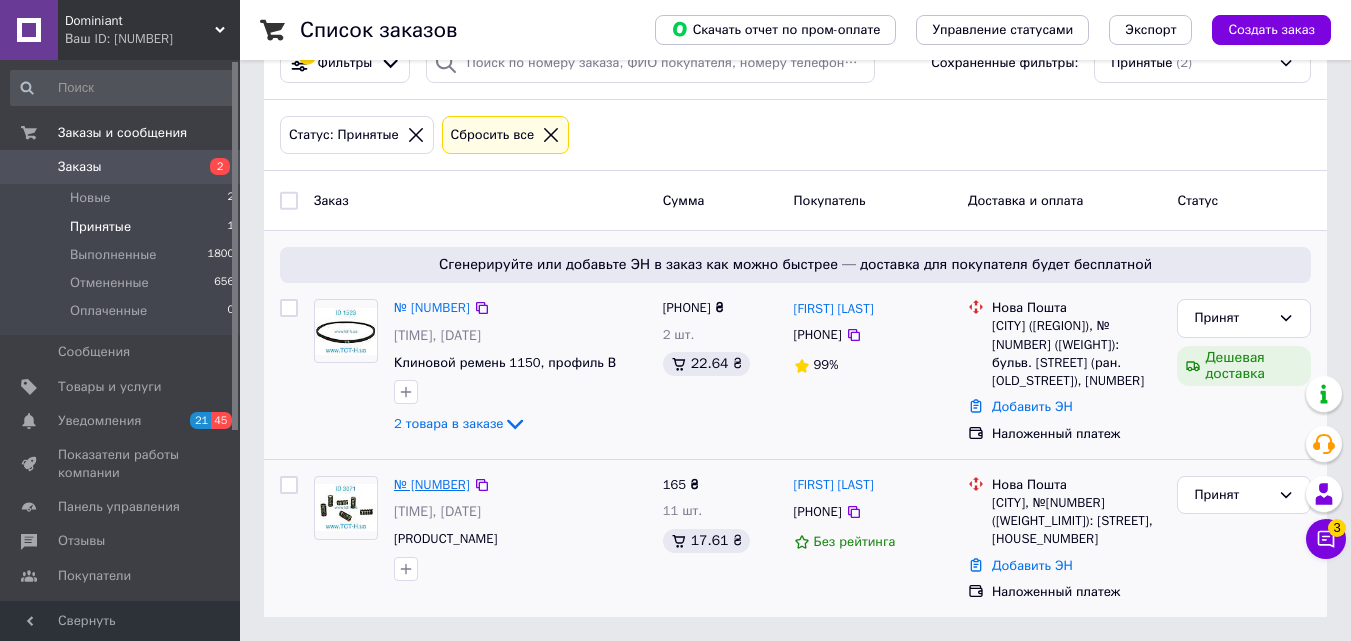 click on "№ [NUMBER]" at bounding box center (432, 484) 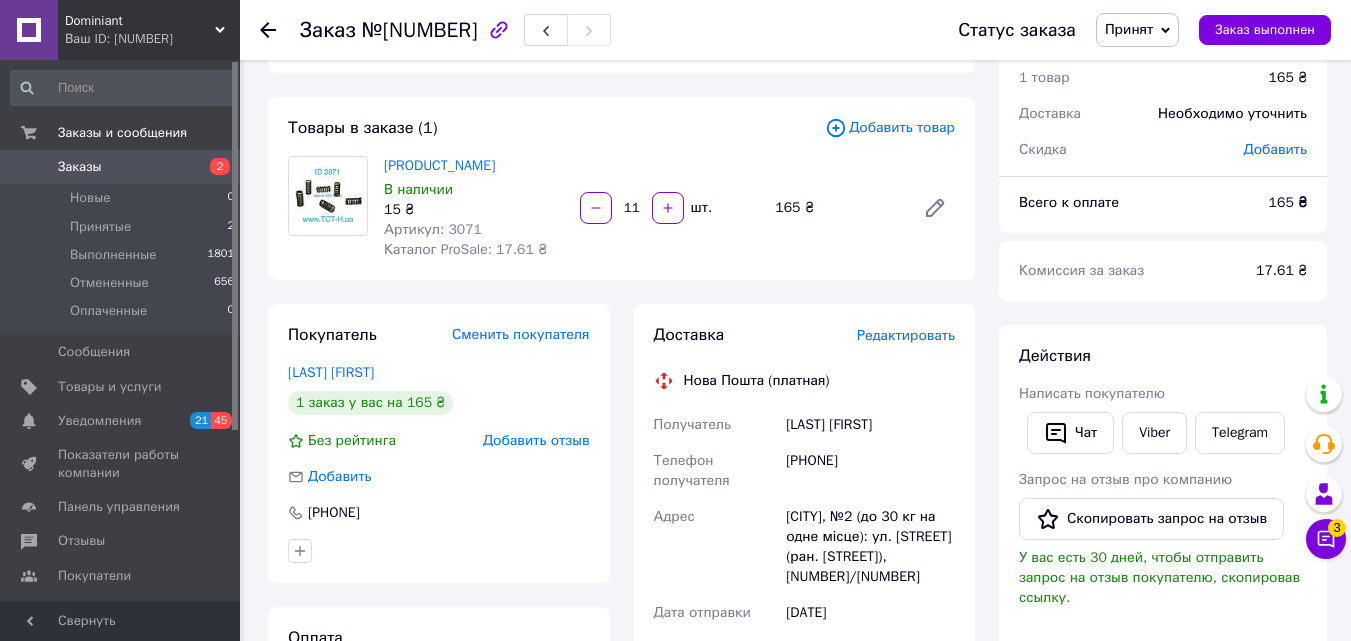 click on "Редактировать" at bounding box center (906, 335) 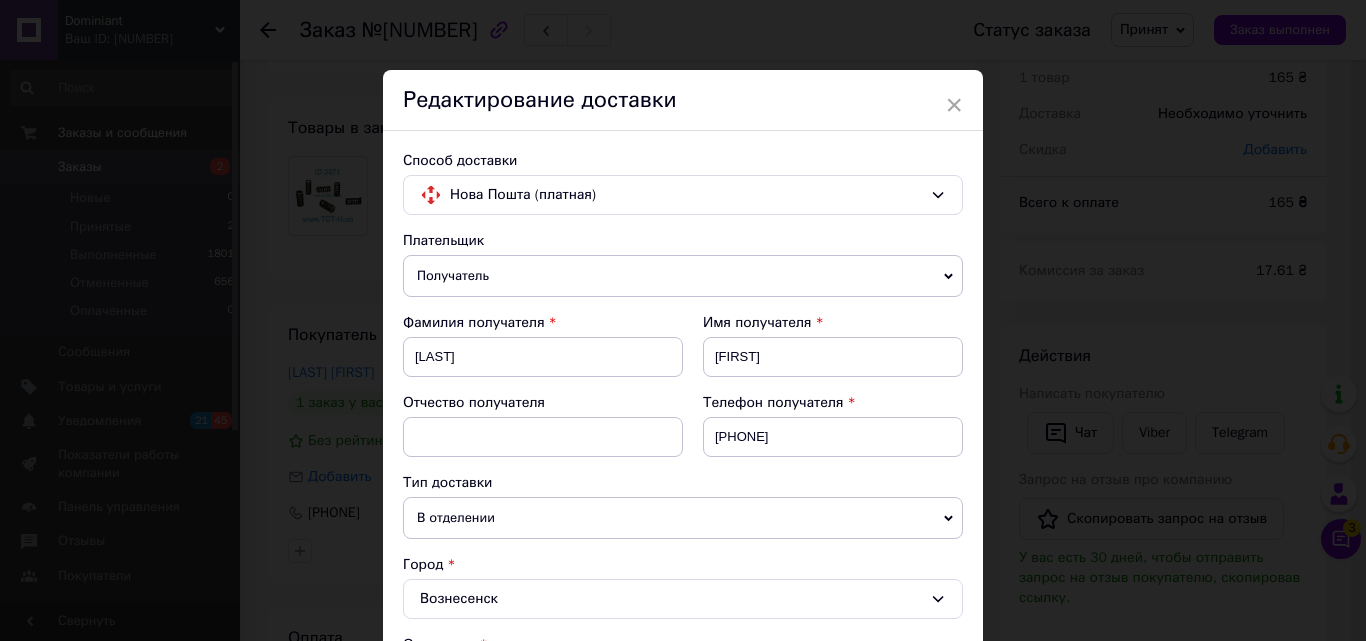 click on "Имя получателя" at bounding box center [833, 323] 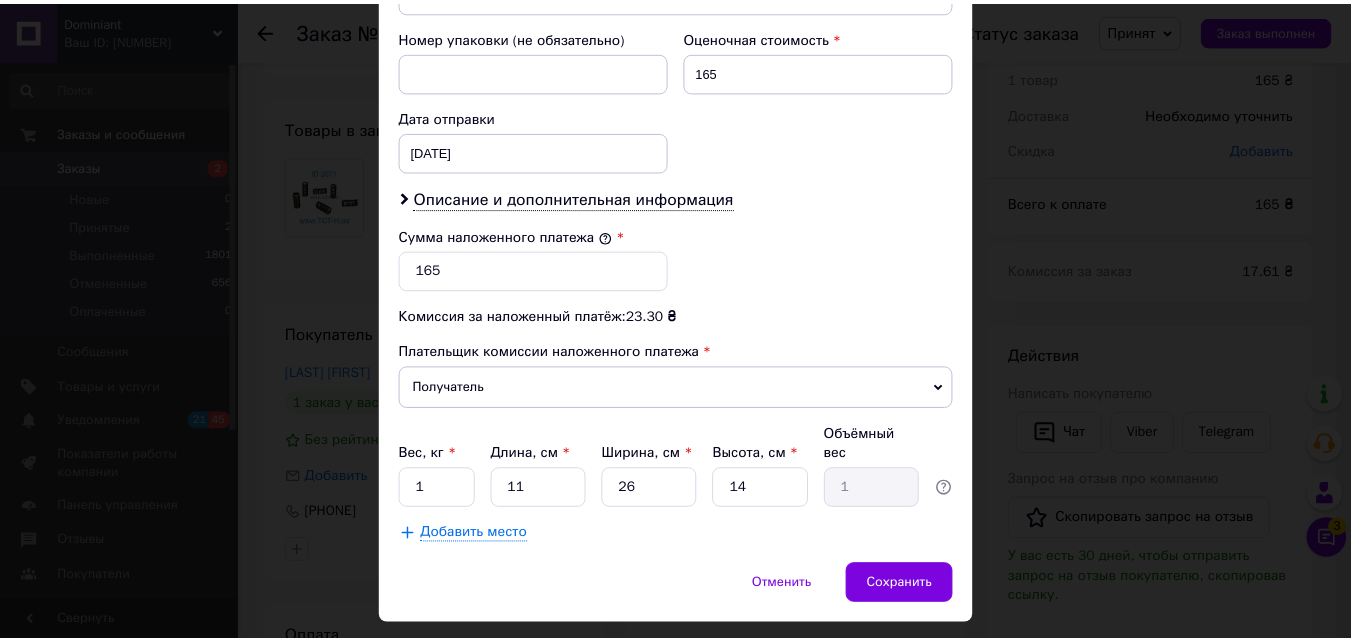scroll, scrollTop: 885, scrollLeft: 0, axis: vertical 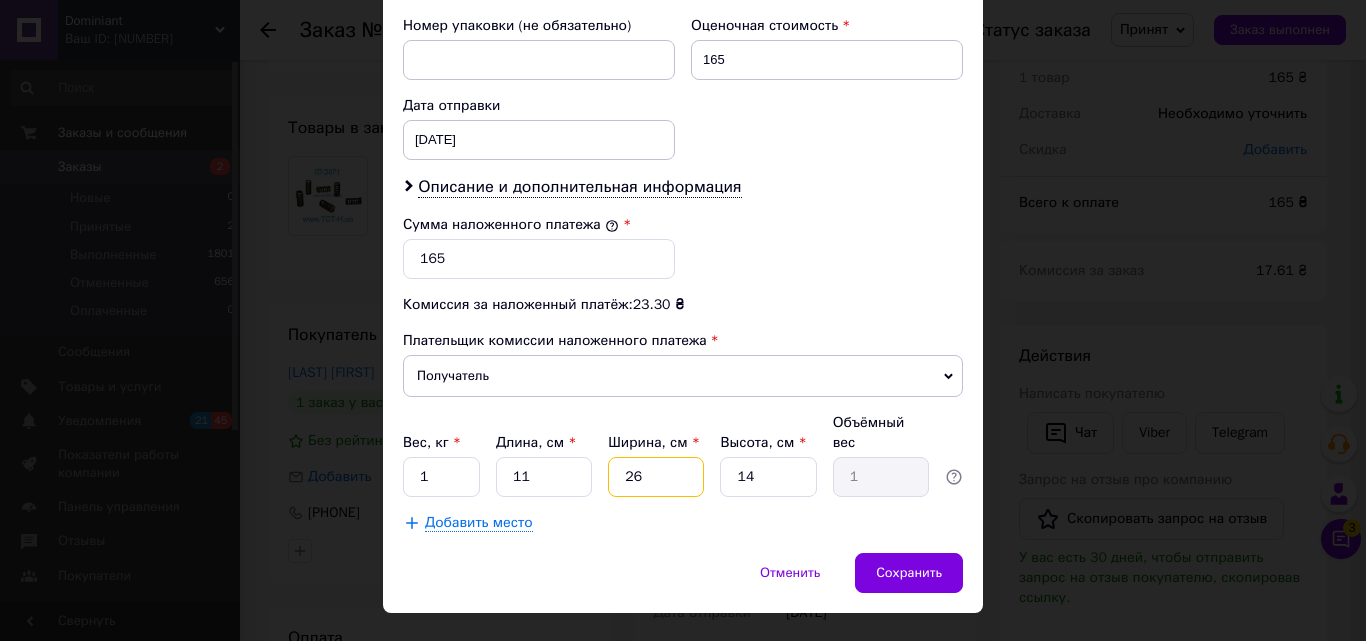 click on "26" at bounding box center [656, 477] 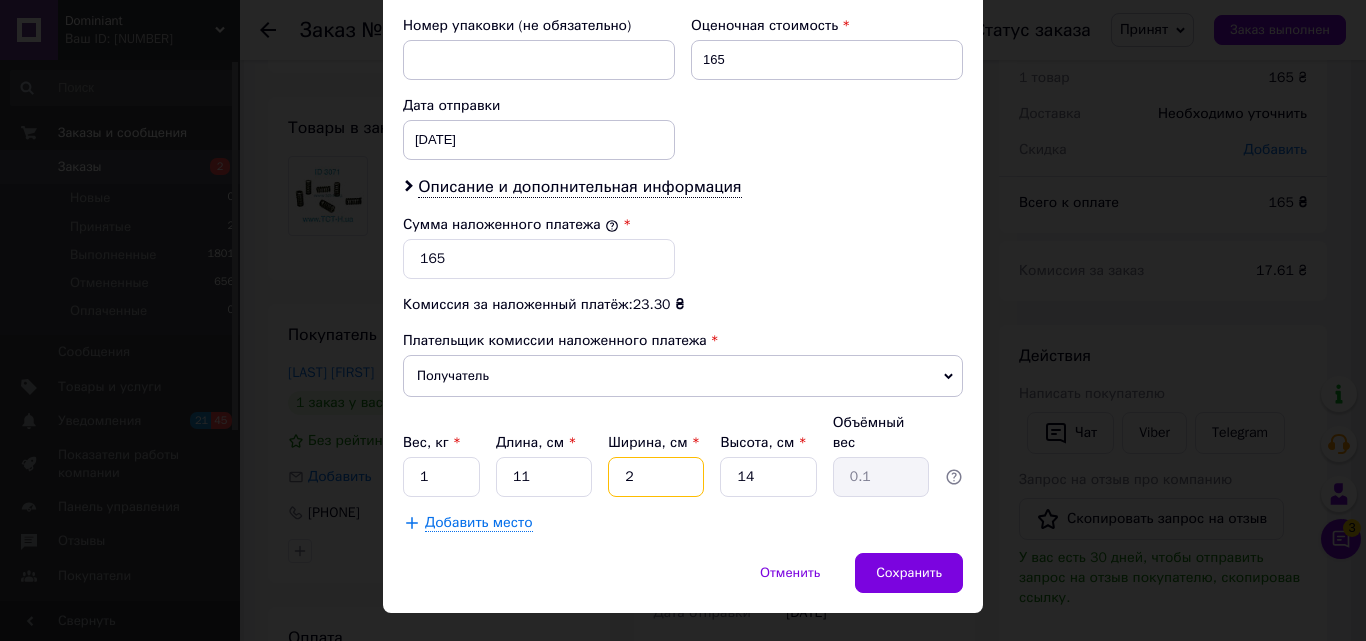 type on "2" 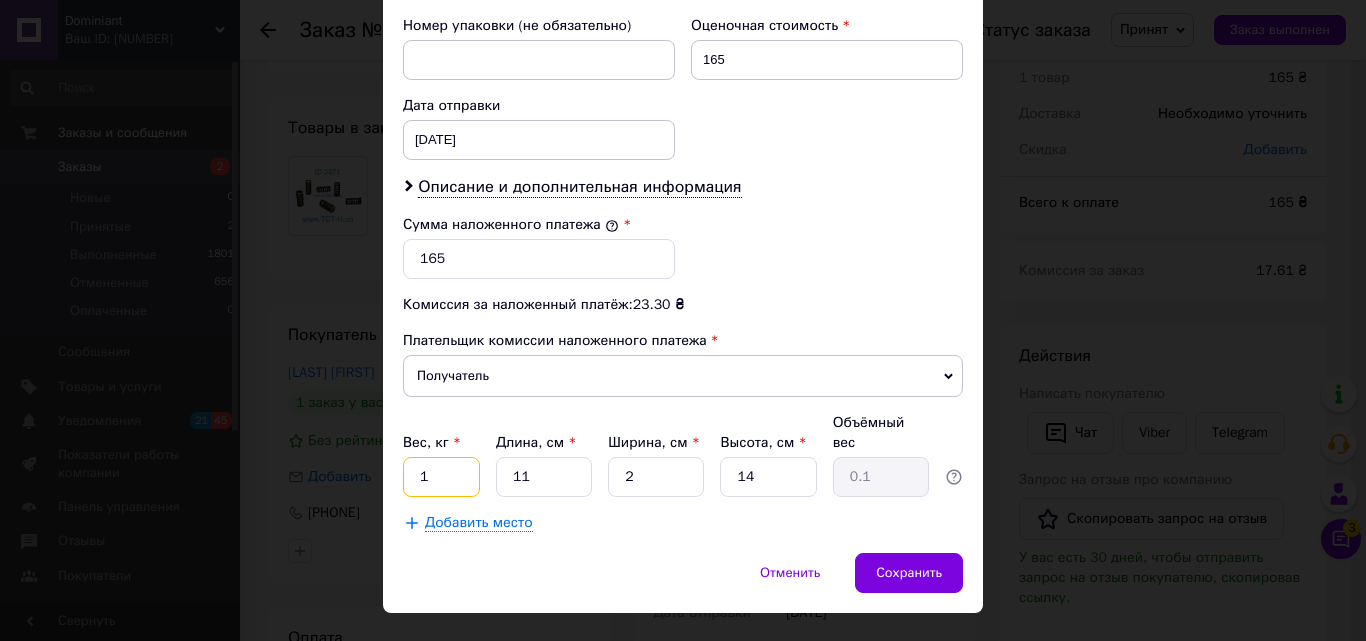 click on "1" at bounding box center [441, 477] 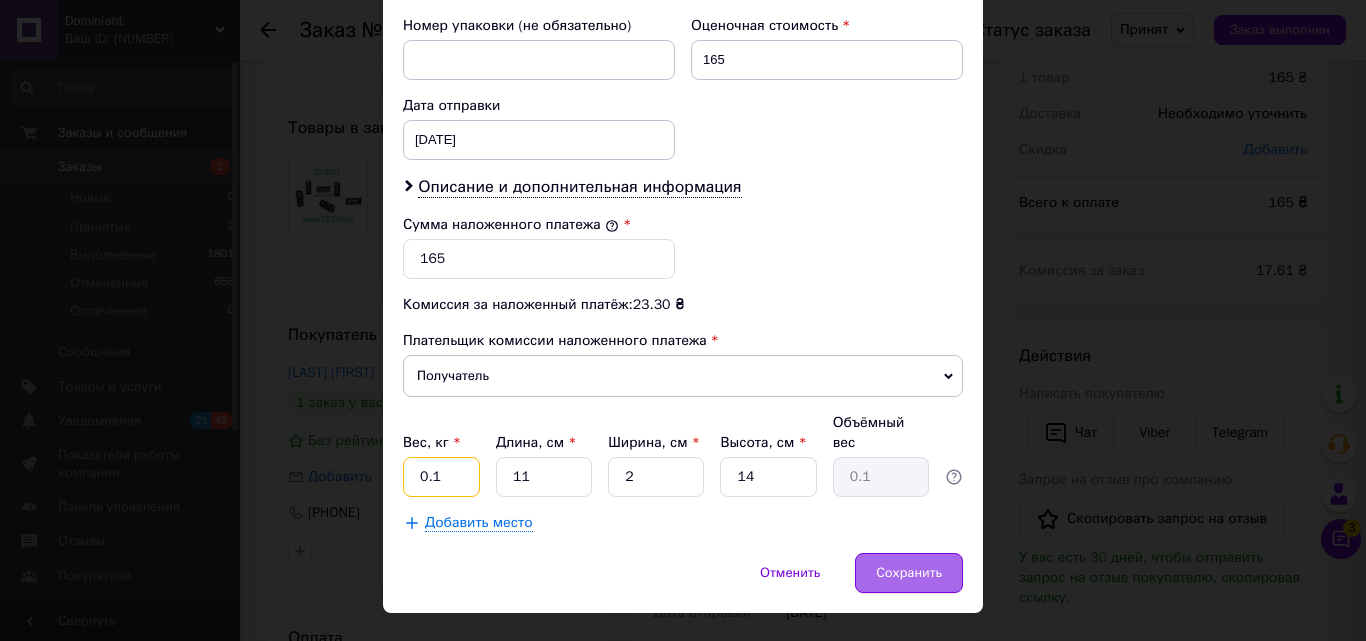 type on "0.1" 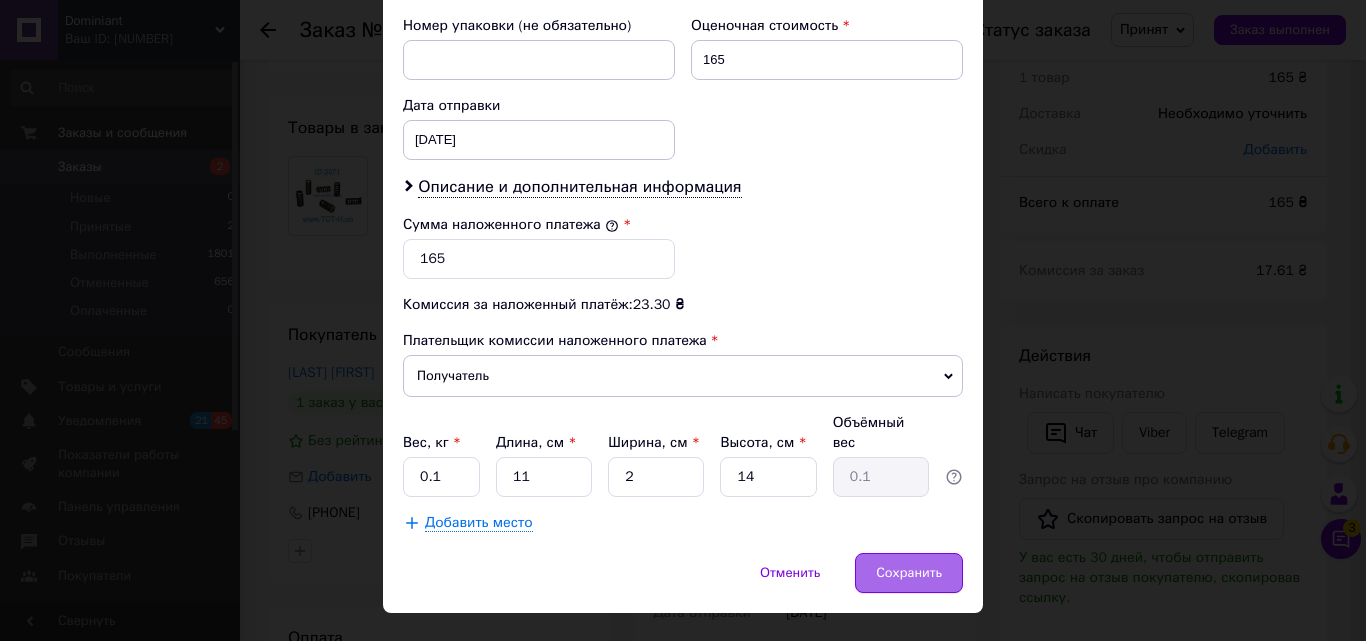 click on "Сохранить" at bounding box center [909, 573] 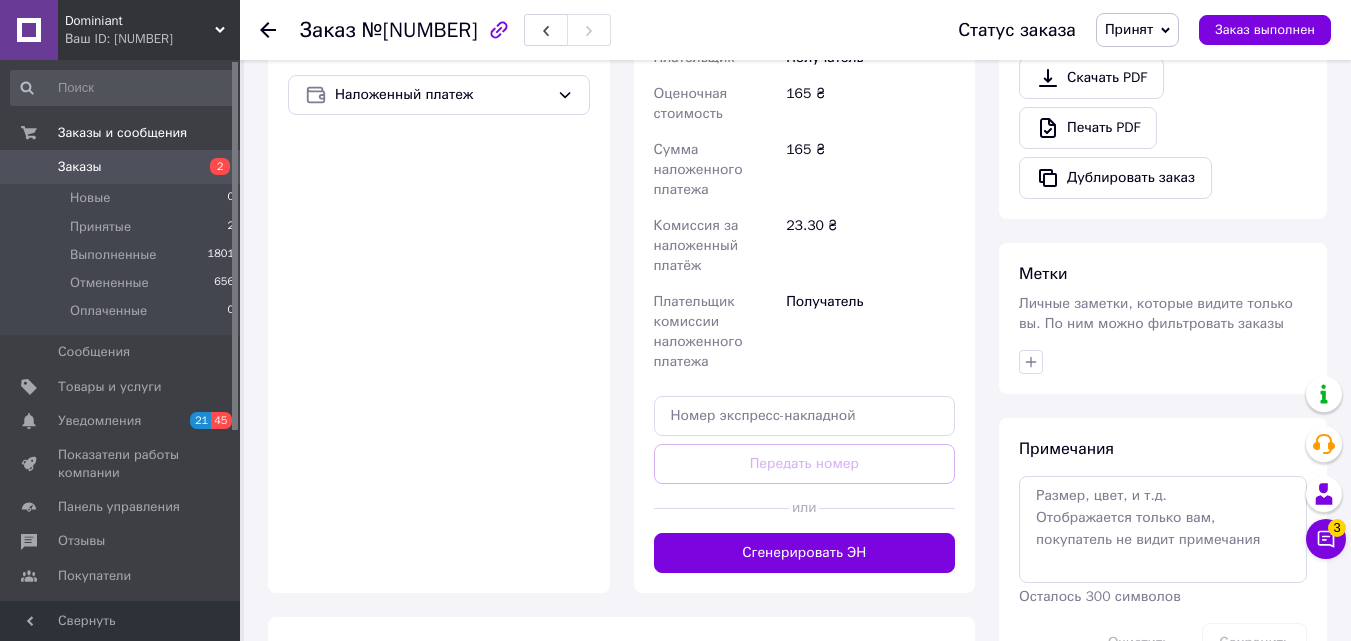 scroll, scrollTop: 739, scrollLeft: 0, axis: vertical 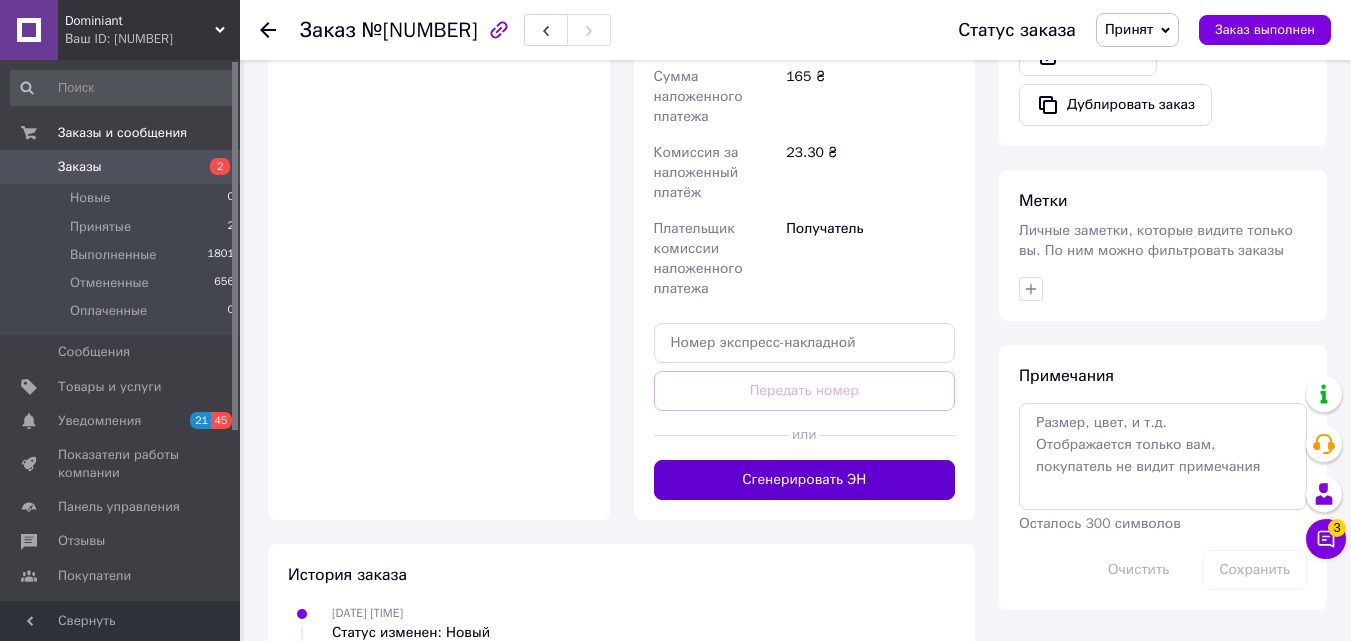 click on "Сгенерировать ЭН" at bounding box center [805, 480] 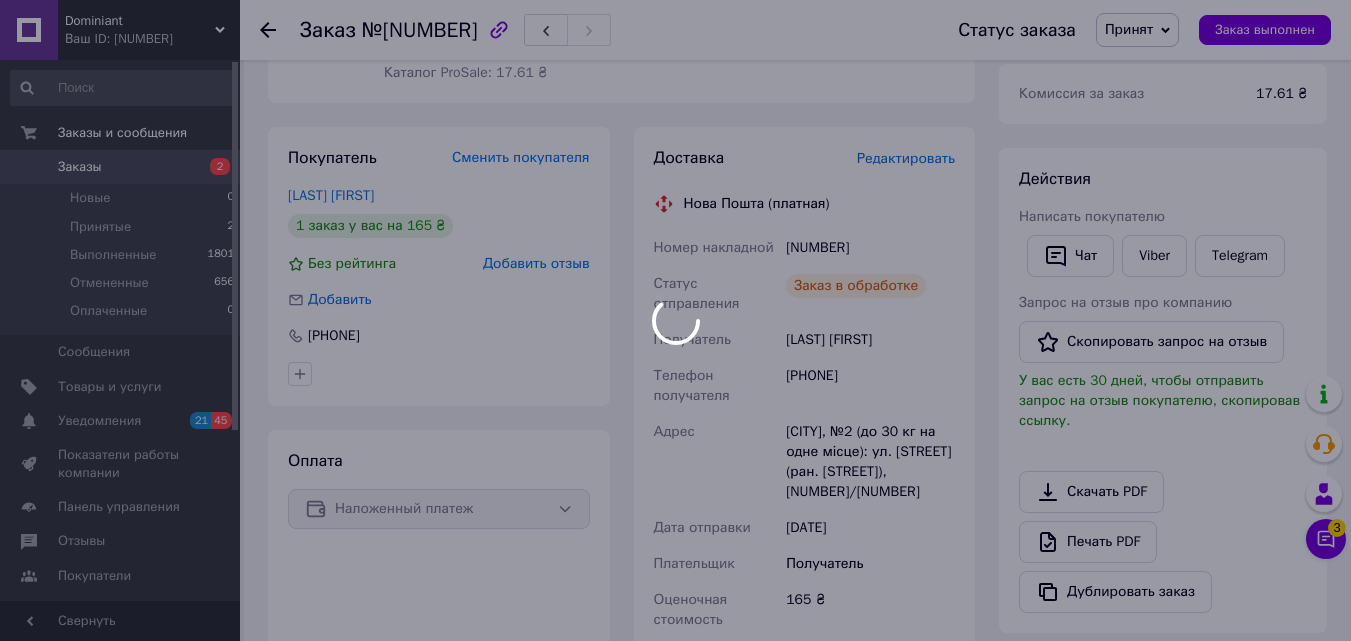 scroll, scrollTop: 249, scrollLeft: 0, axis: vertical 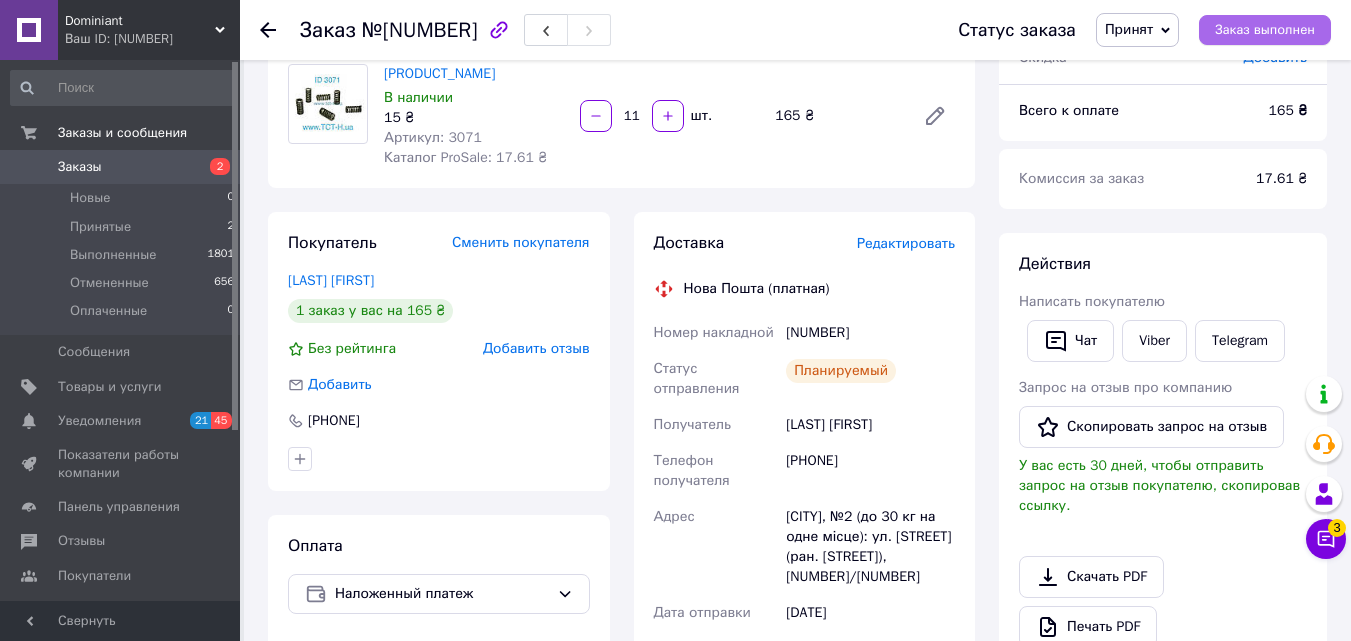 click on "Заказ выполнен" at bounding box center (1265, 30) 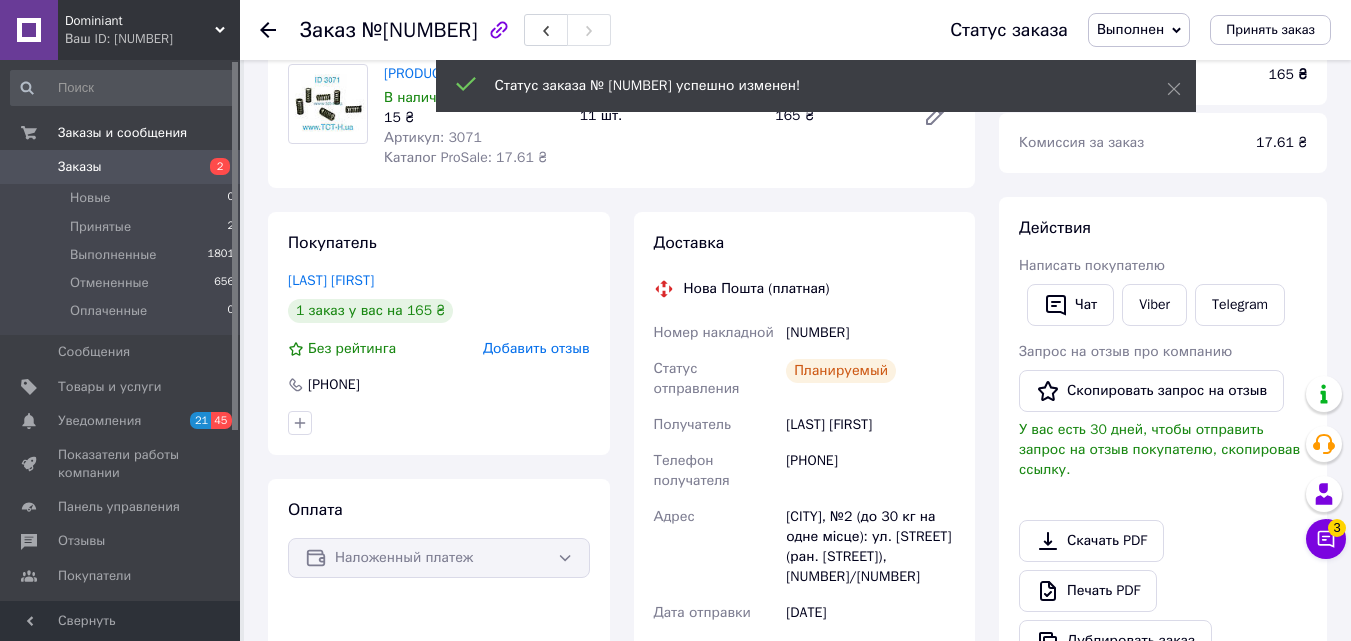 click 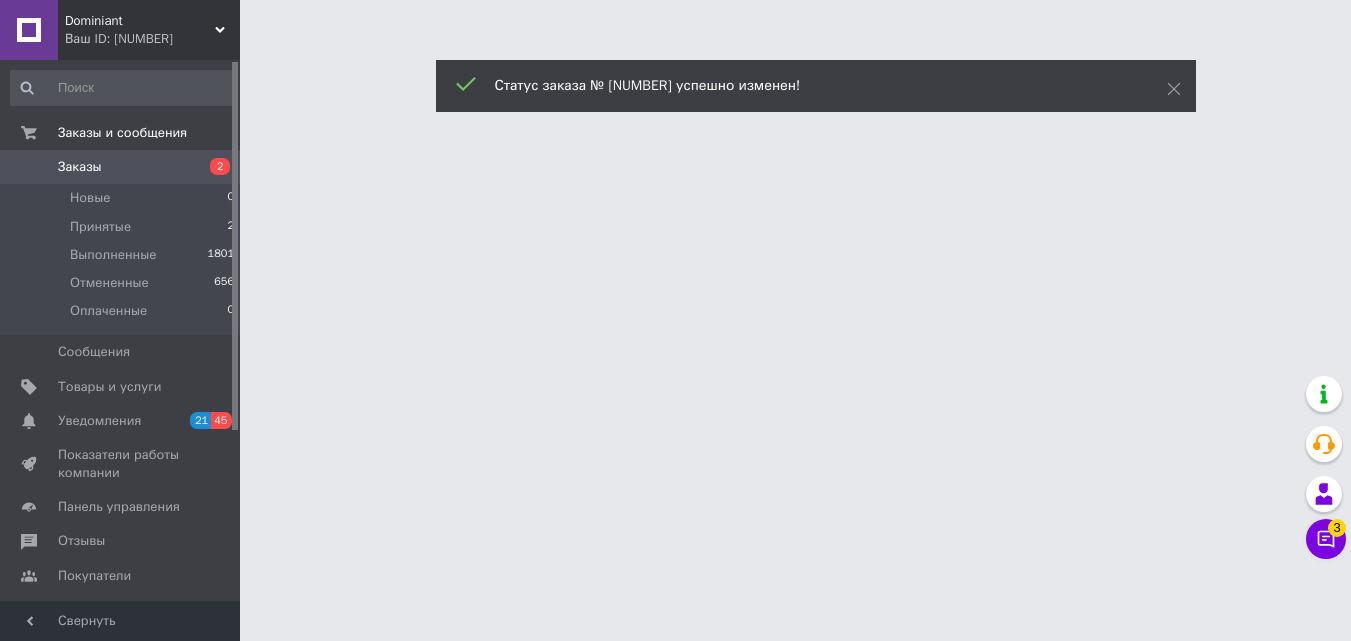 scroll, scrollTop: 0, scrollLeft: 0, axis: both 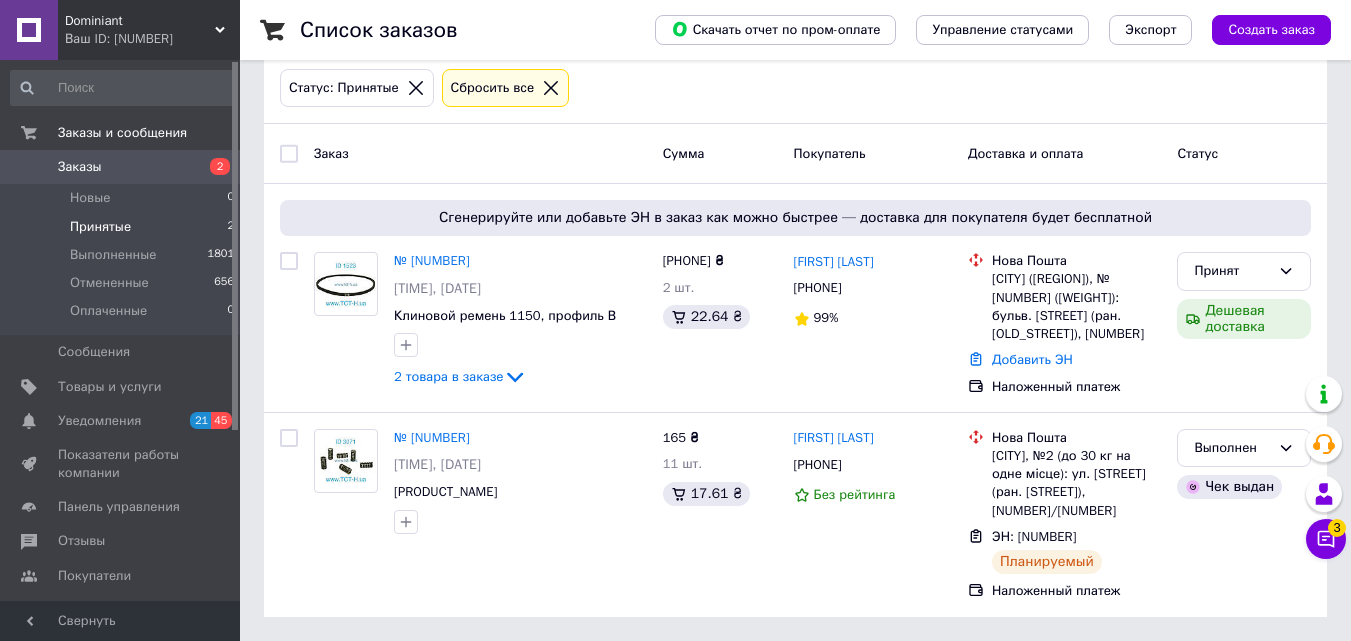click 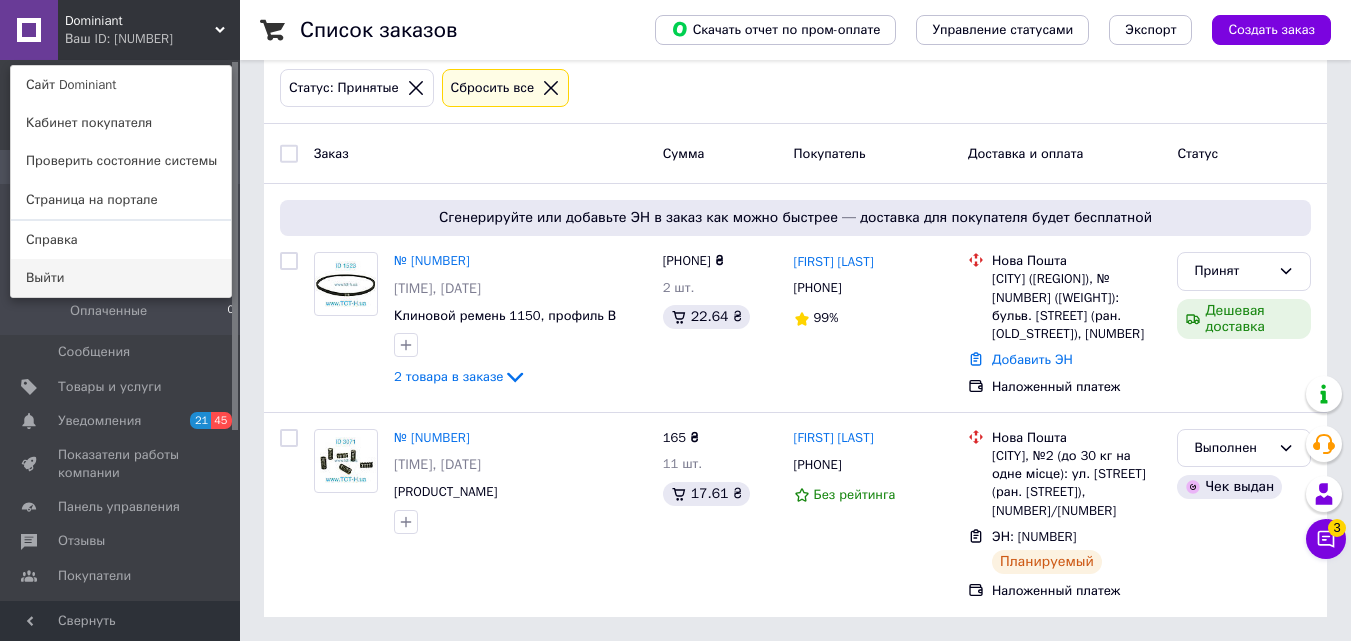 click on "Выйти" at bounding box center [121, 278] 